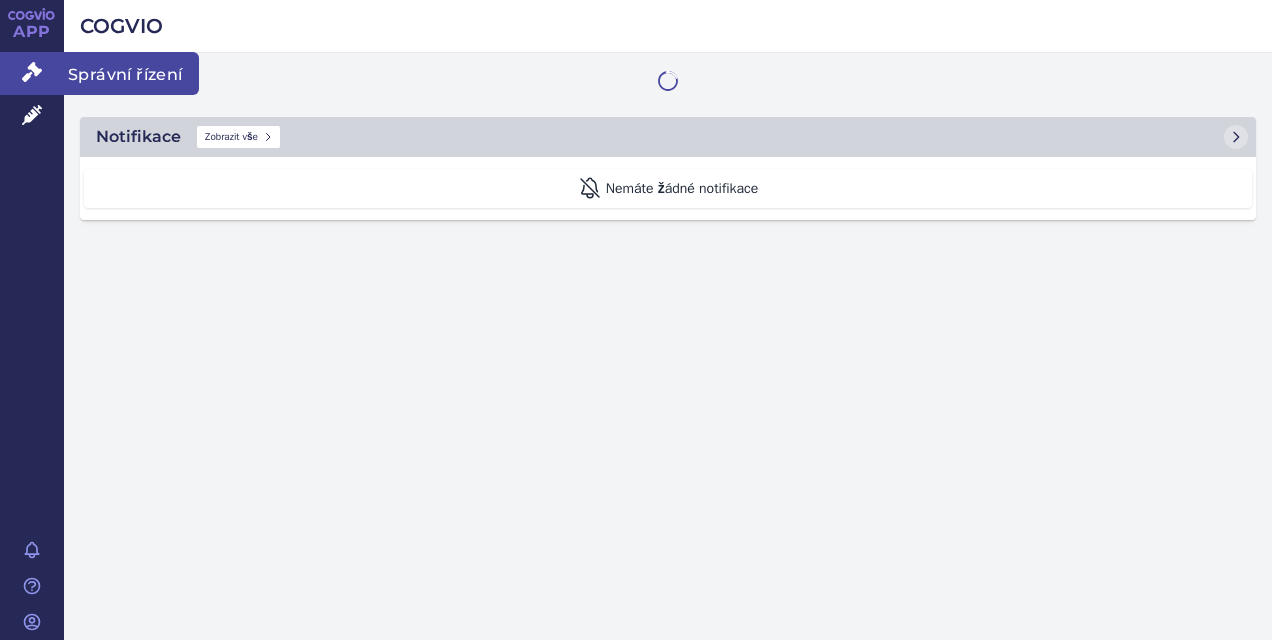 scroll, scrollTop: 0, scrollLeft: 0, axis: both 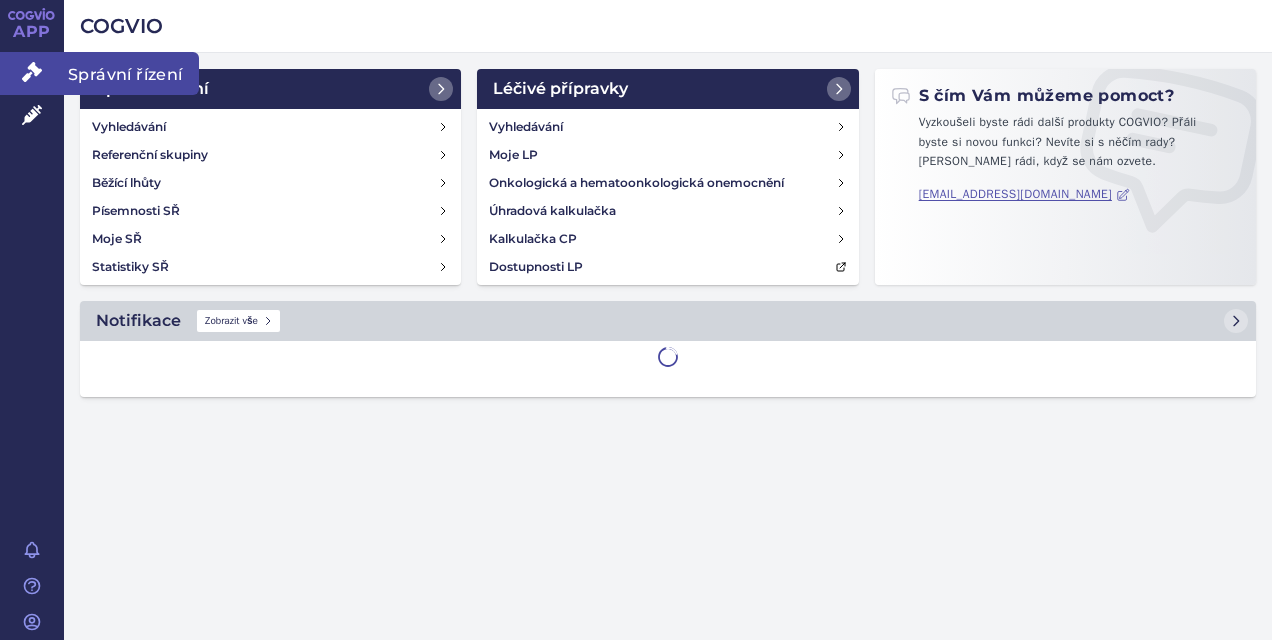 click 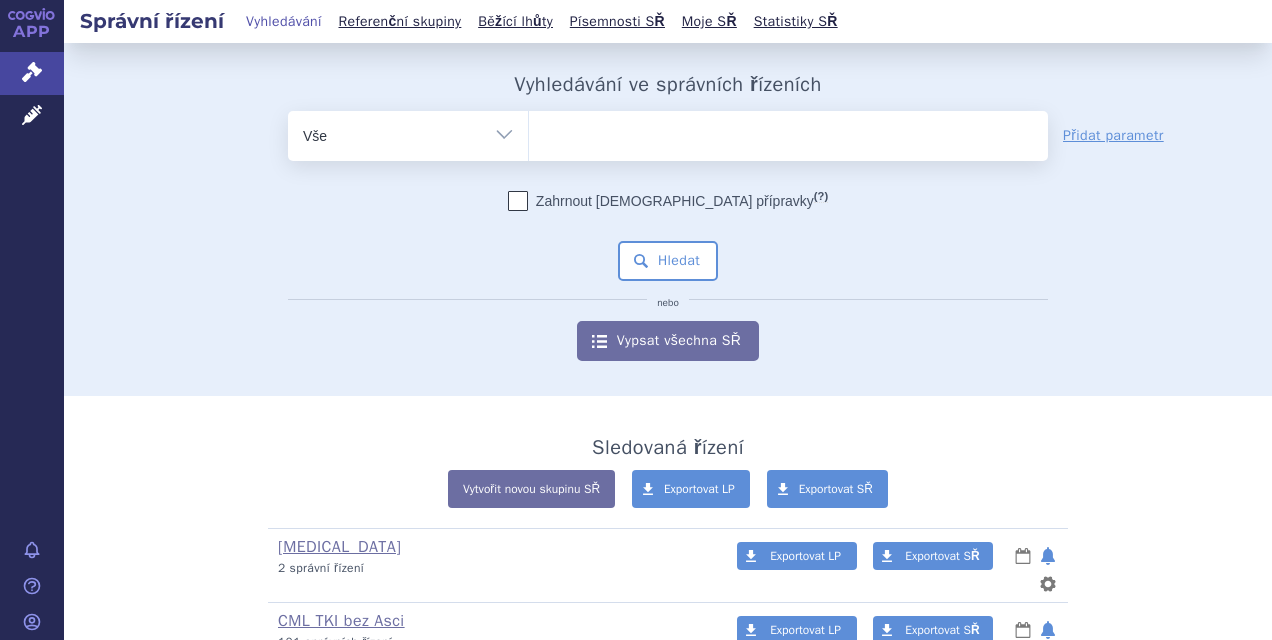 scroll, scrollTop: 0, scrollLeft: 0, axis: both 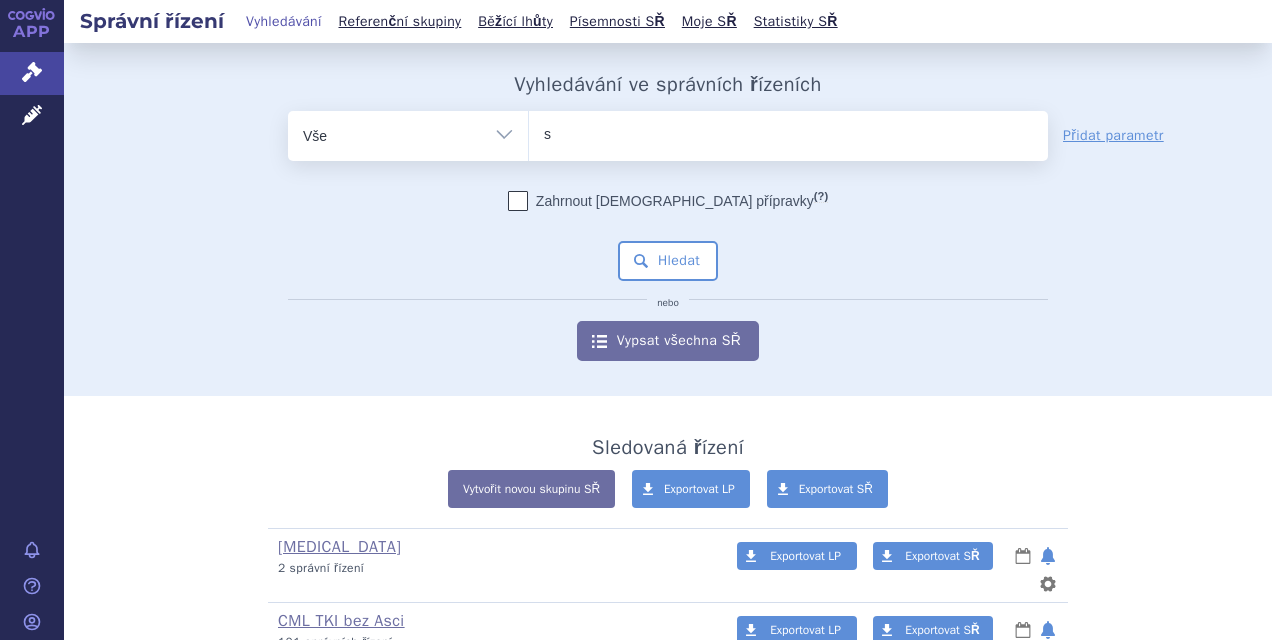 type on "sy" 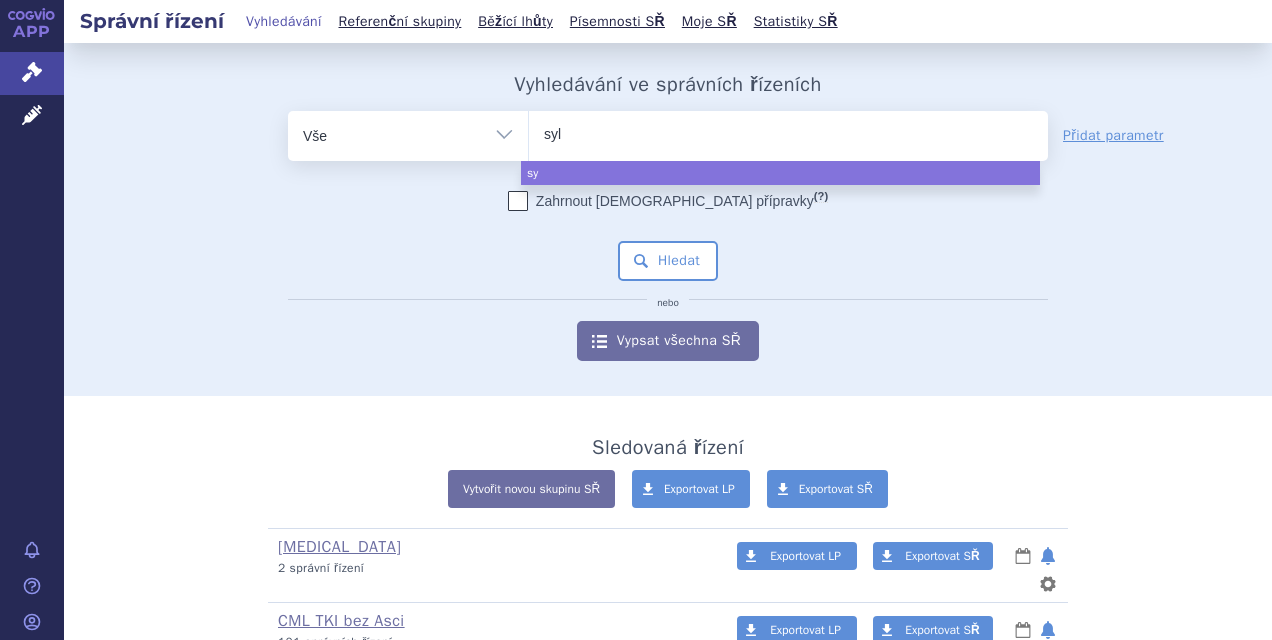 type on "sylv" 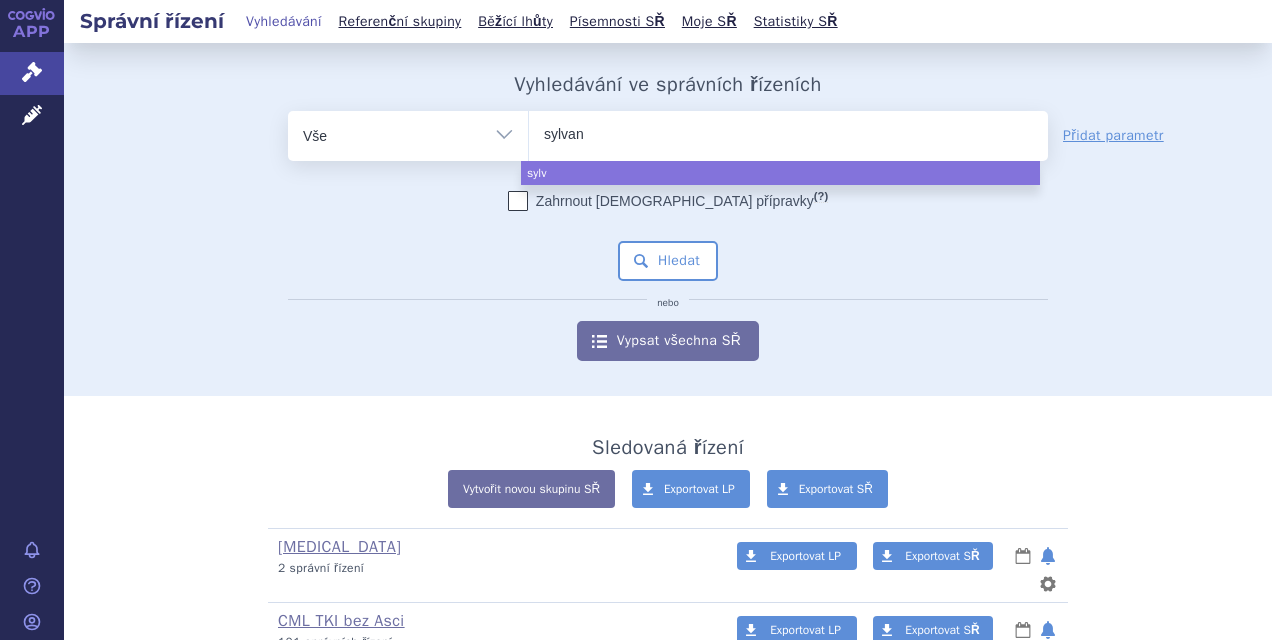 type on "sylvant" 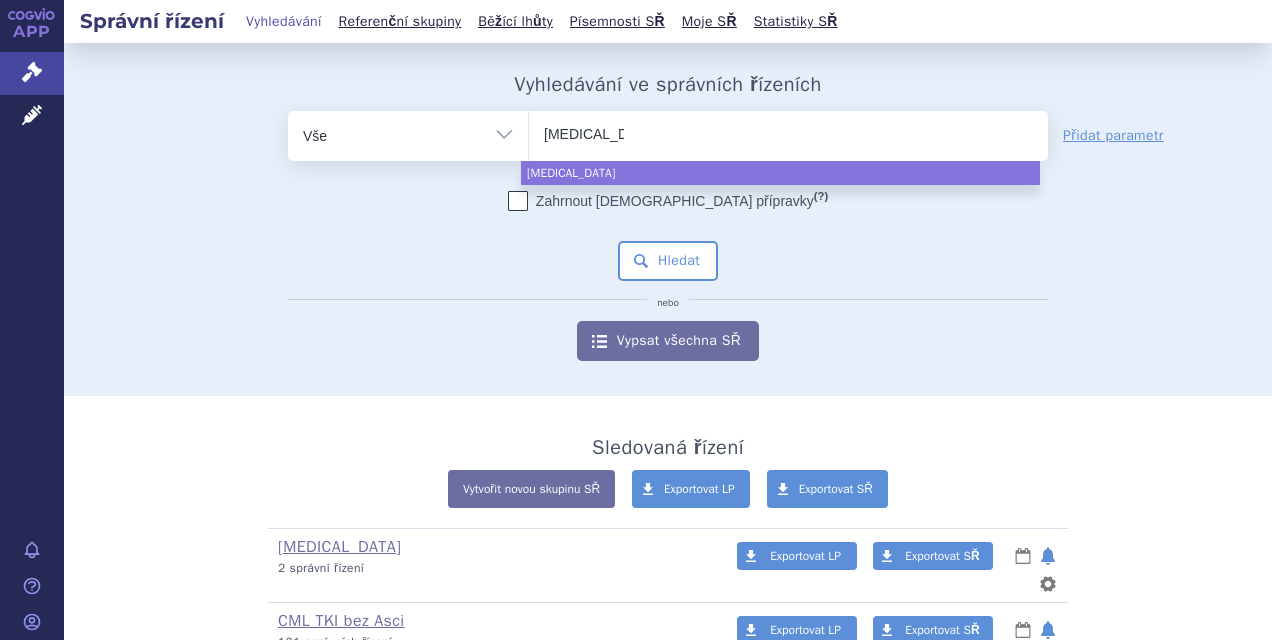 type on "sylvan" 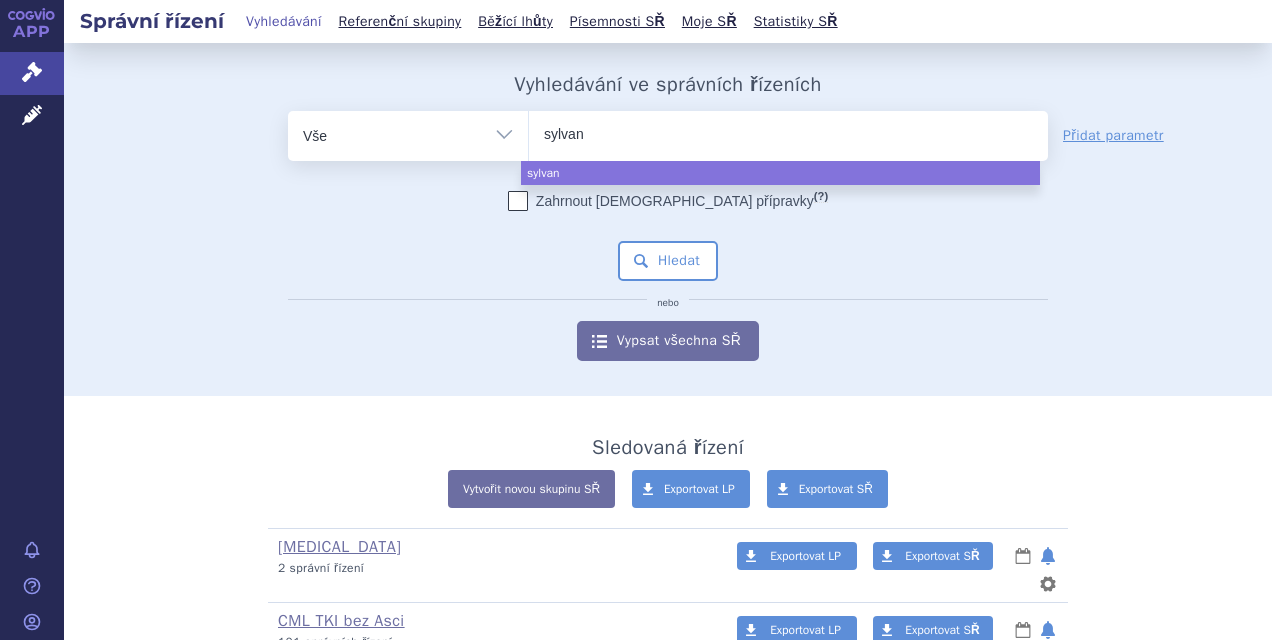type on "sylva" 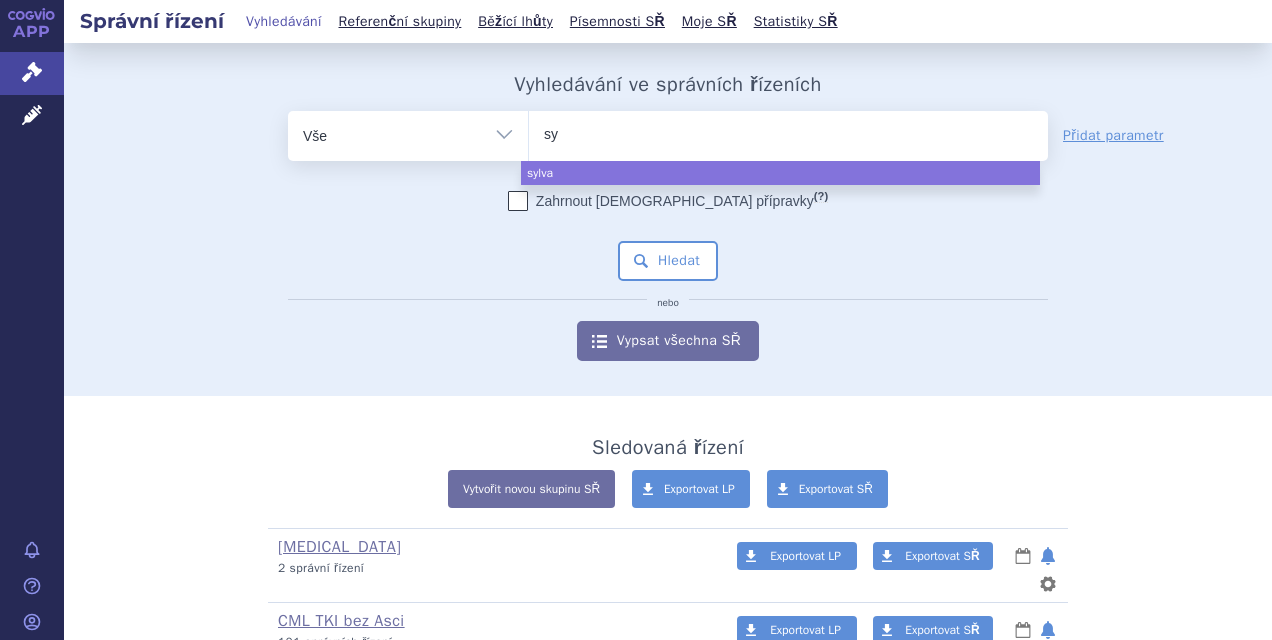 type on "s" 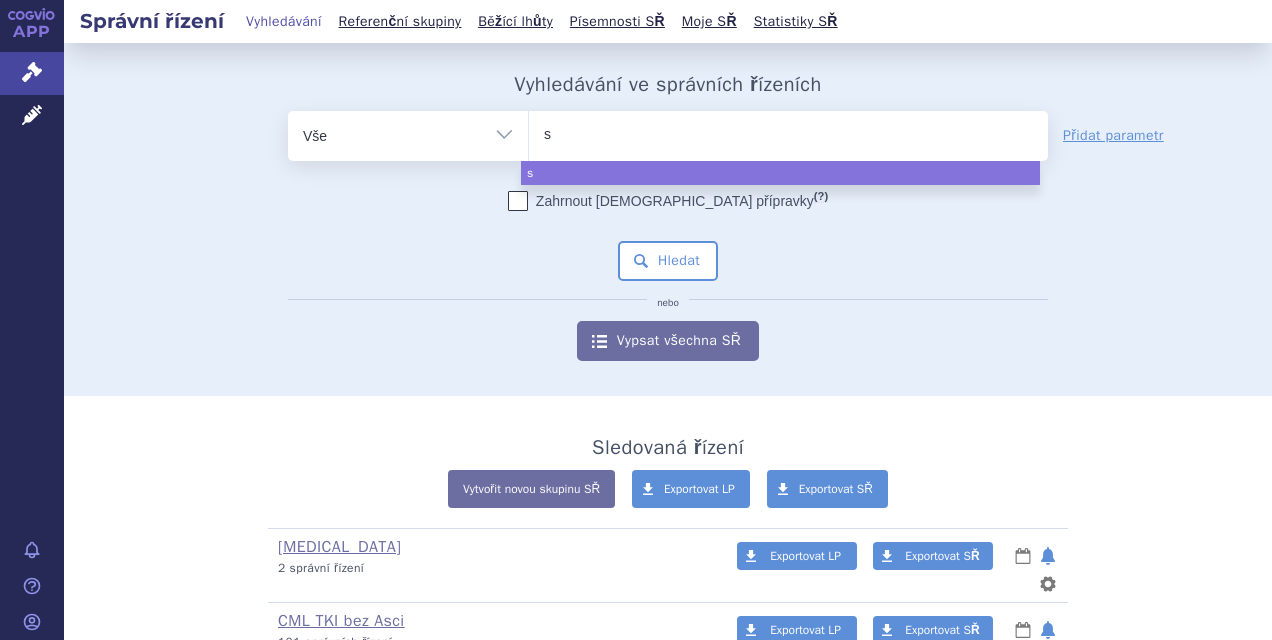 type 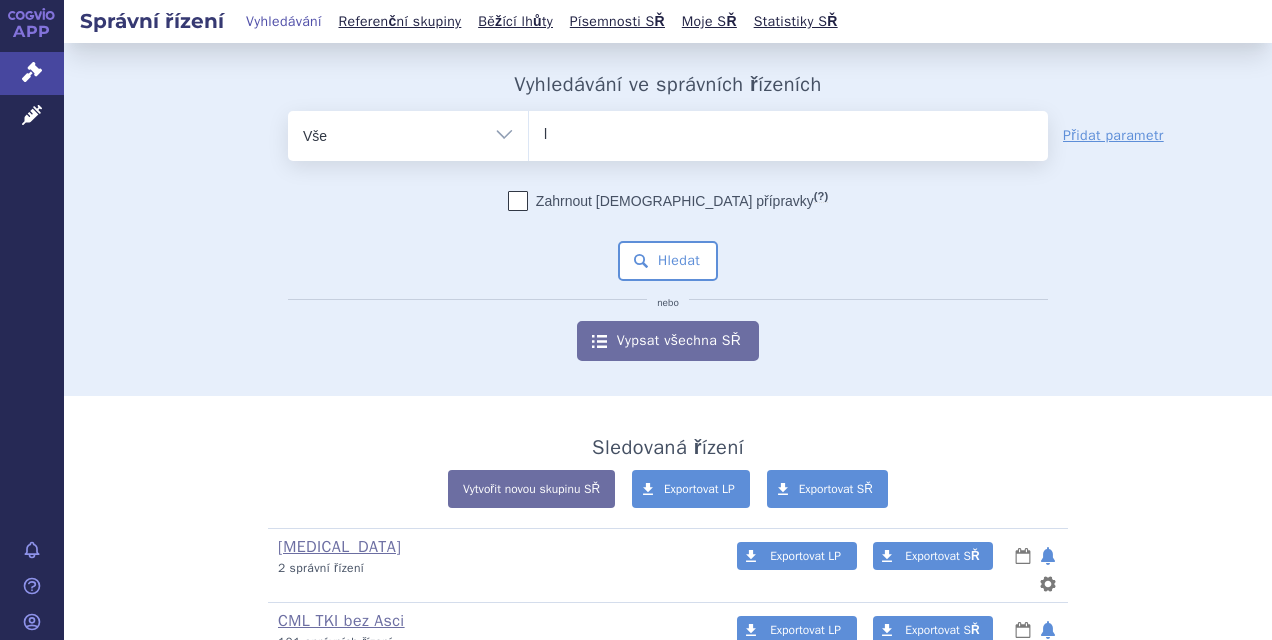 type on "li" 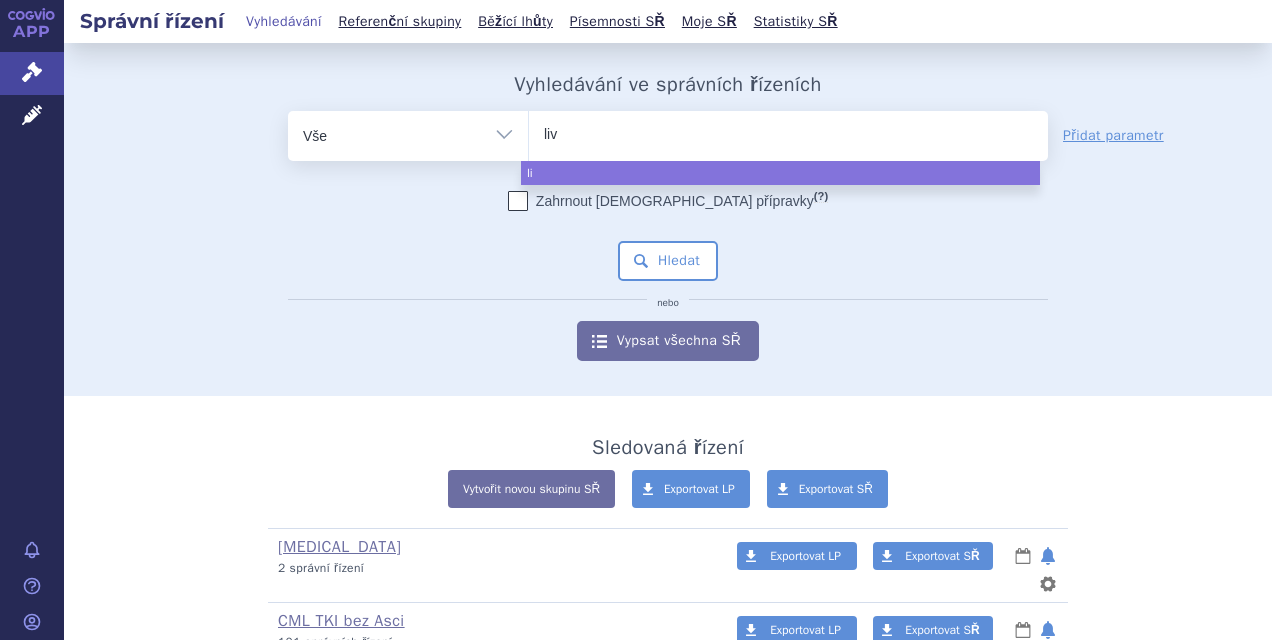 type on "livm" 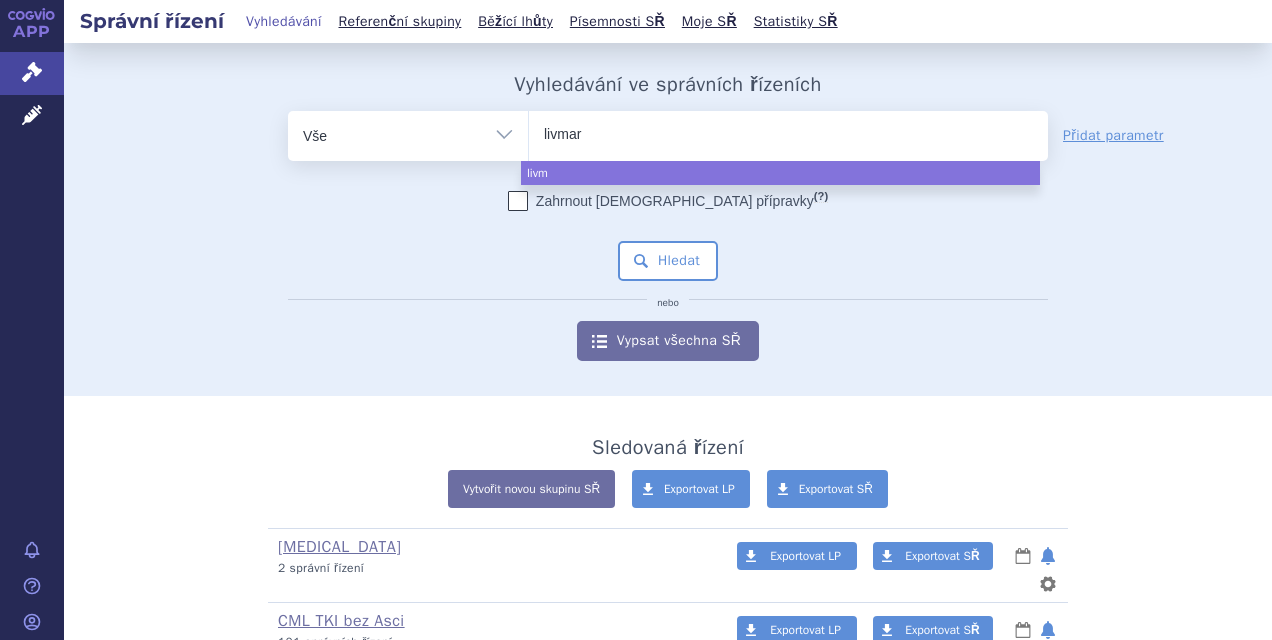 type on "livmarl" 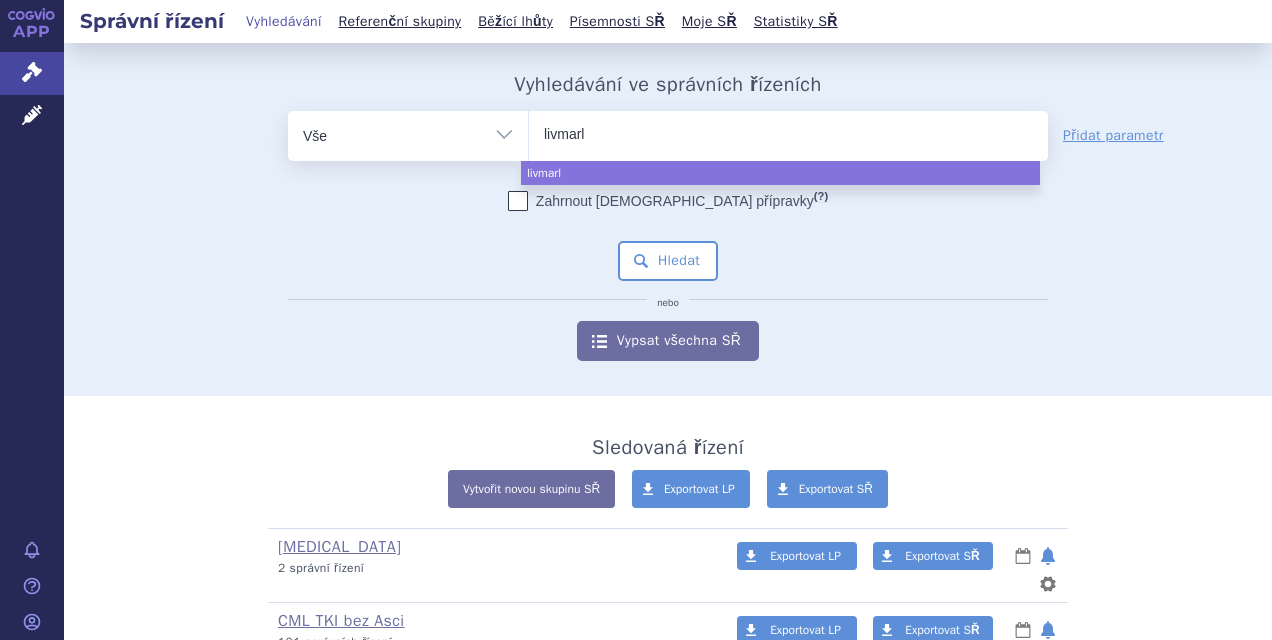 type on "livmarli" 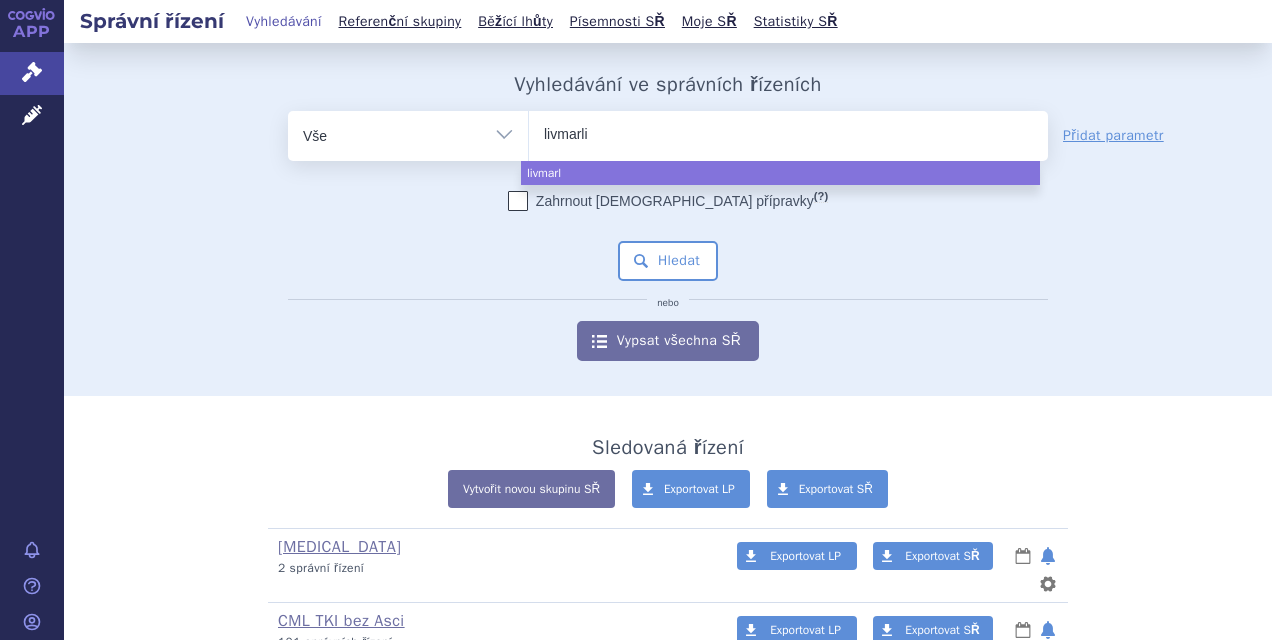 type 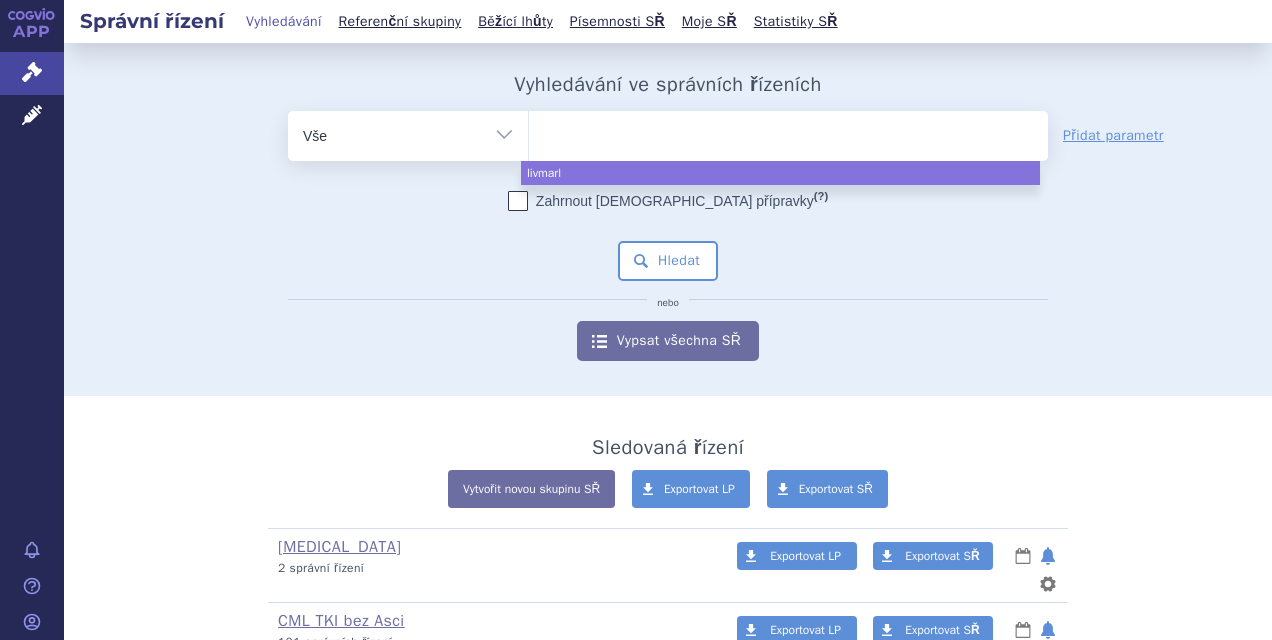 select on "livmarli" 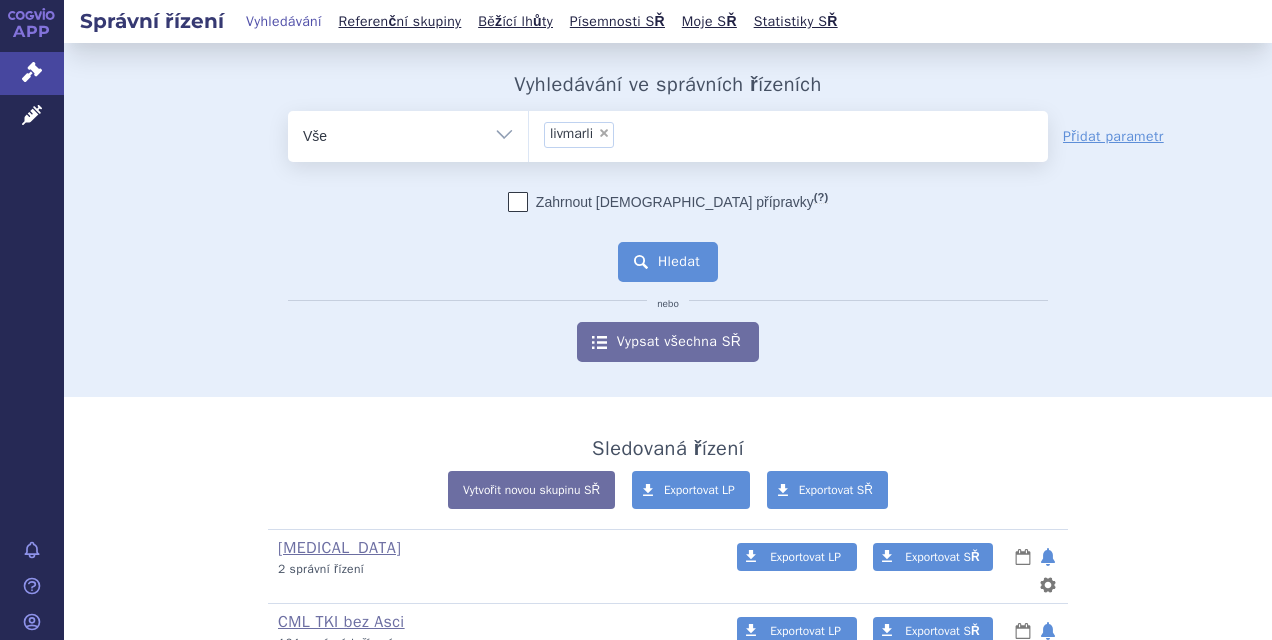 click on "Hledat" at bounding box center [668, 262] 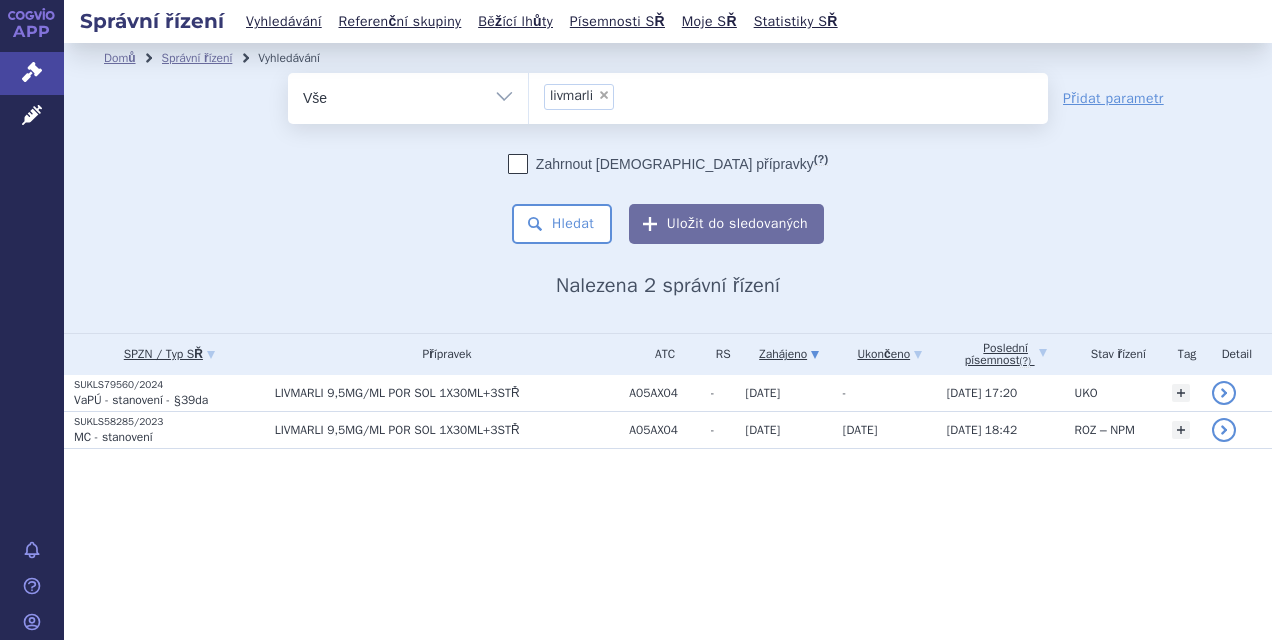 scroll, scrollTop: 0, scrollLeft: 0, axis: both 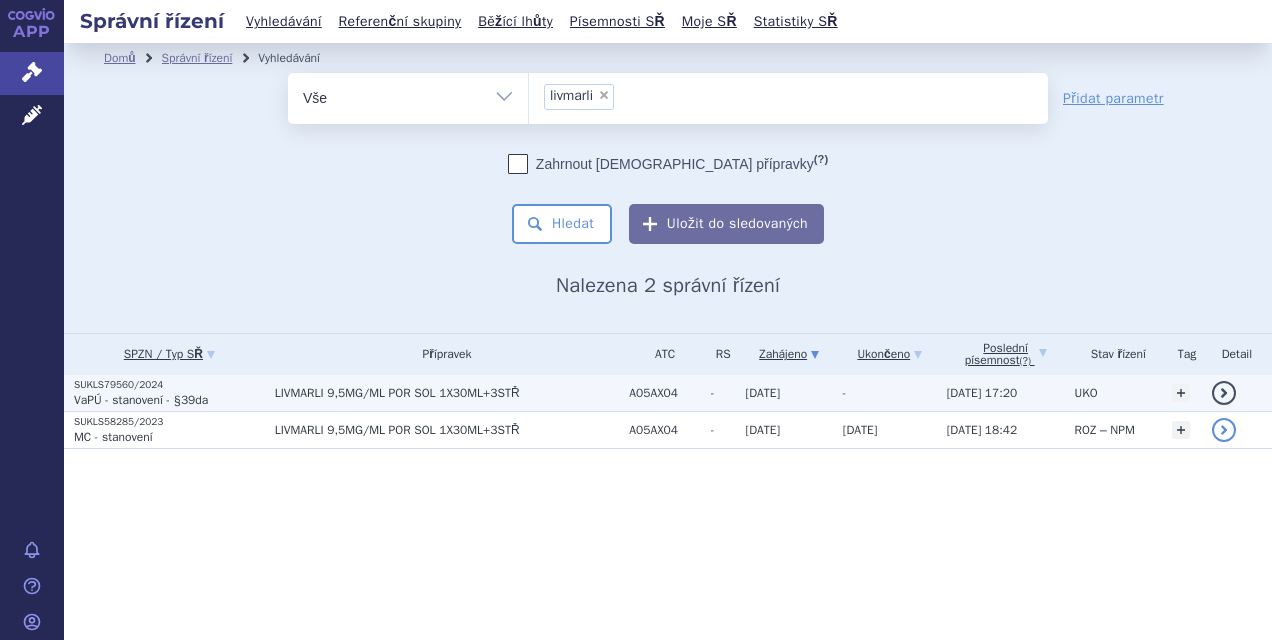 click on "LIVMARLI 9,5MG/ML POR SOL 1X30ML+3STŘ" at bounding box center (442, 393) 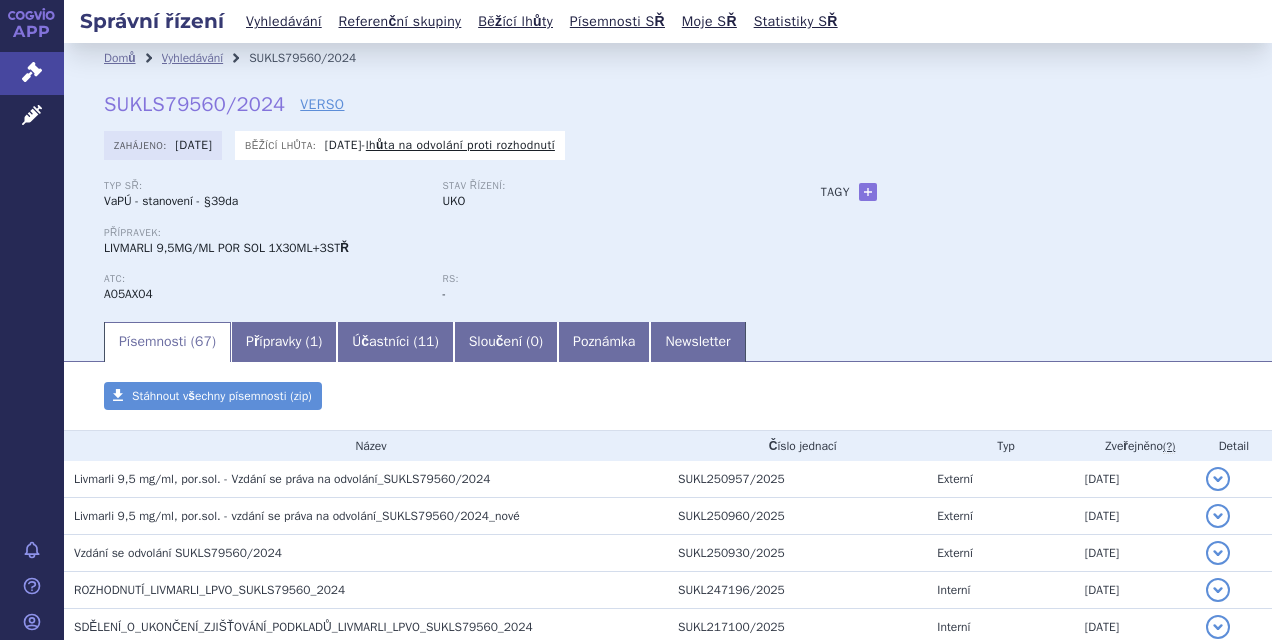 scroll, scrollTop: 0, scrollLeft: 0, axis: both 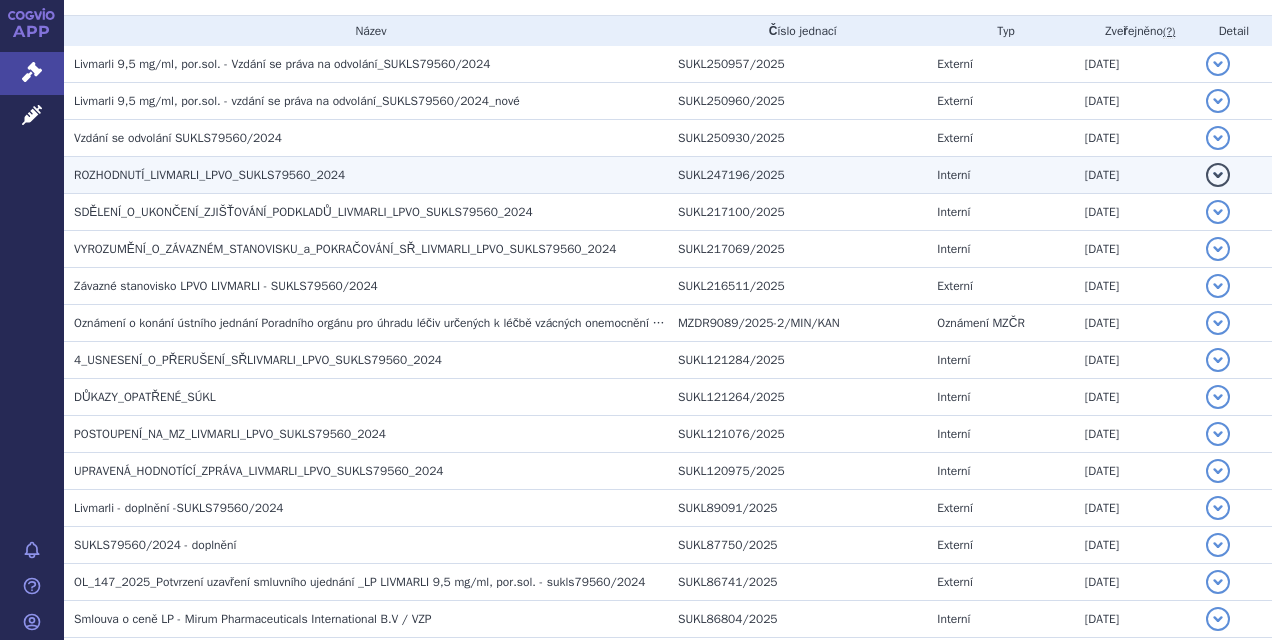 click on "ROZHODNUTÍ_LIVMARLI_LPVO_SUKLS79560_2024" at bounding box center (371, 175) 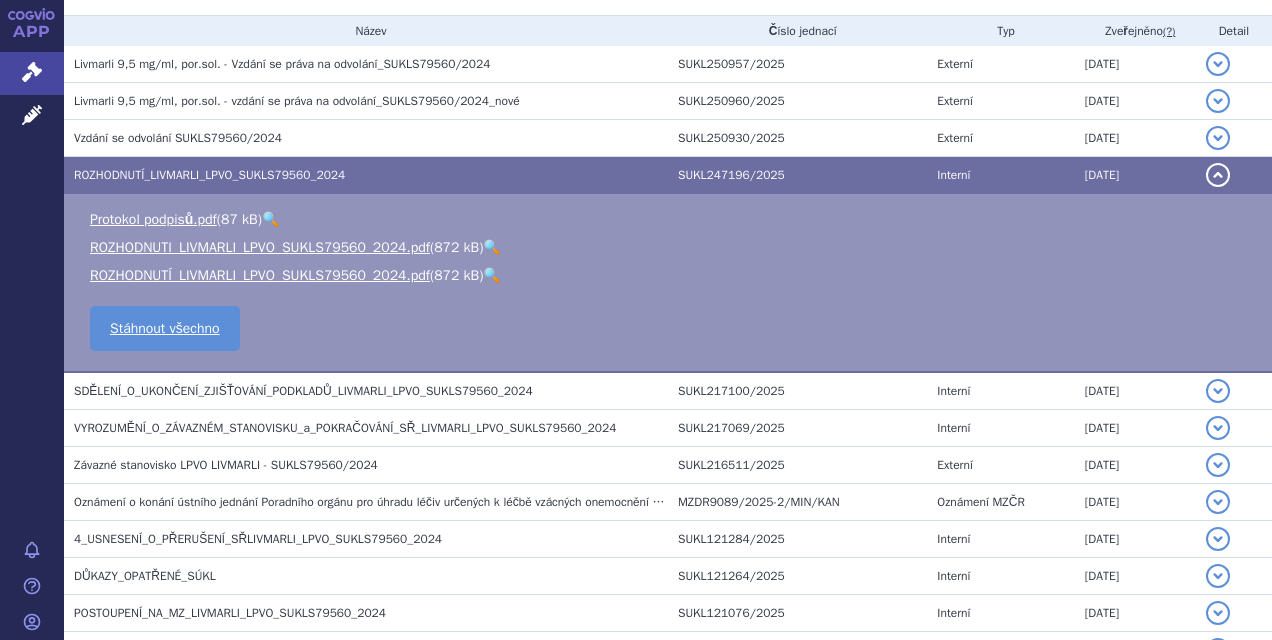 click on "🔍" at bounding box center [491, 247] 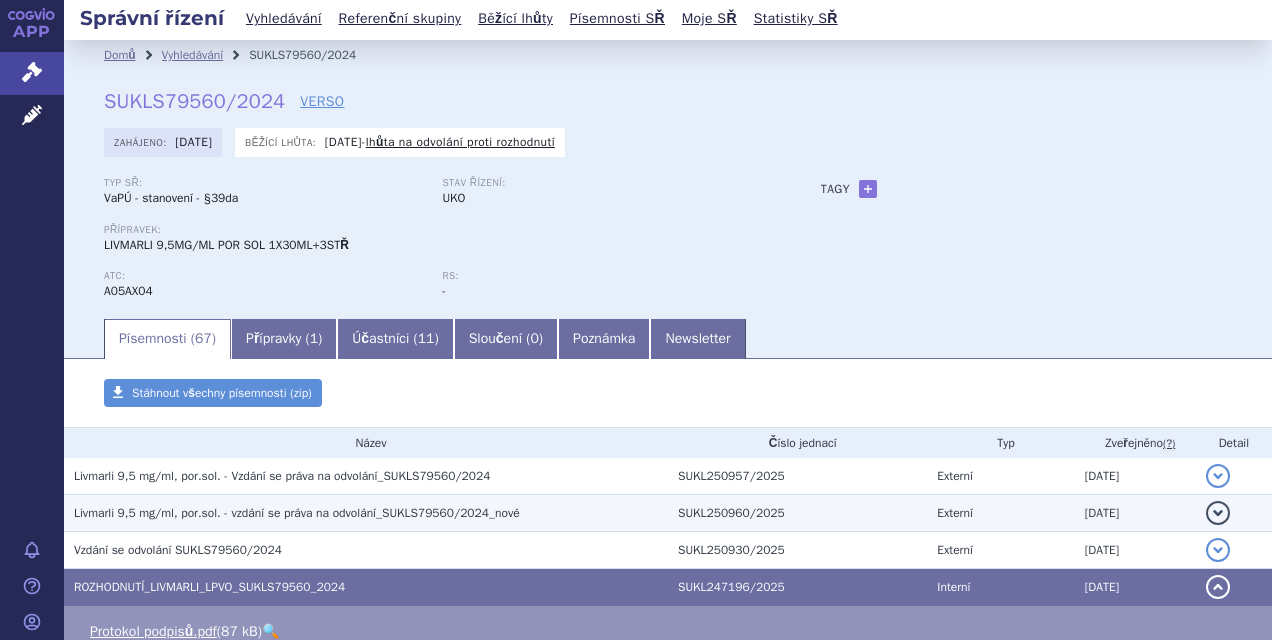 scroll, scrollTop: 0, scrollLeft: 0, axis: both 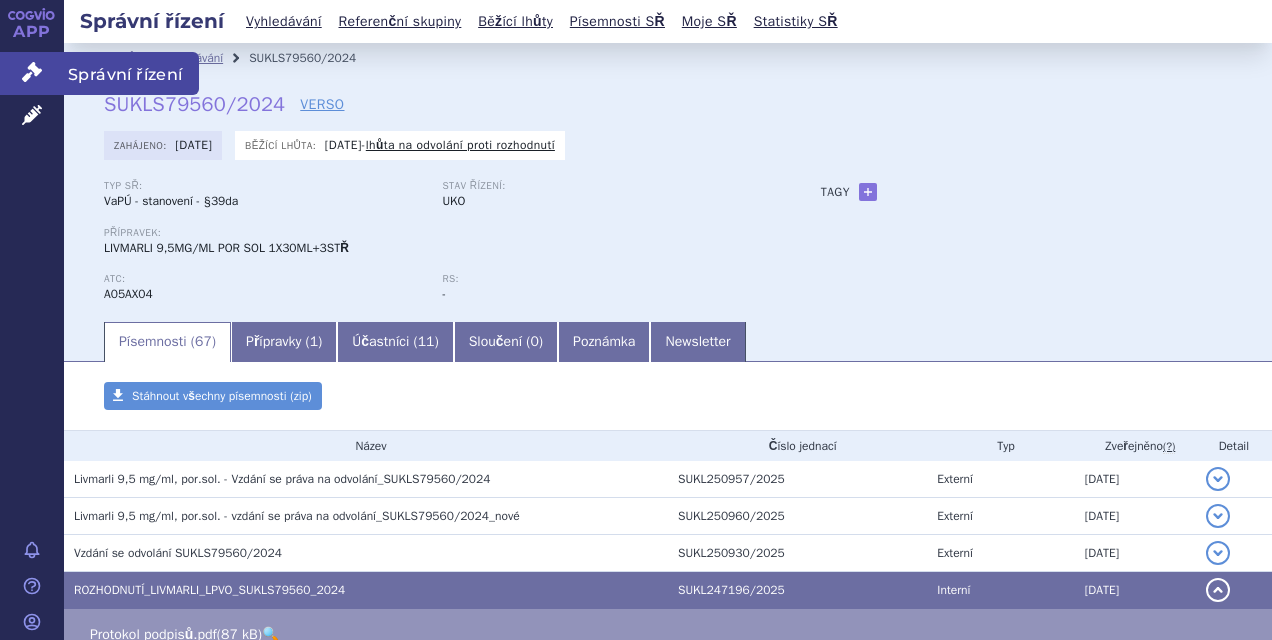 click on "Správní řízení" at bounding box center [32, 73] 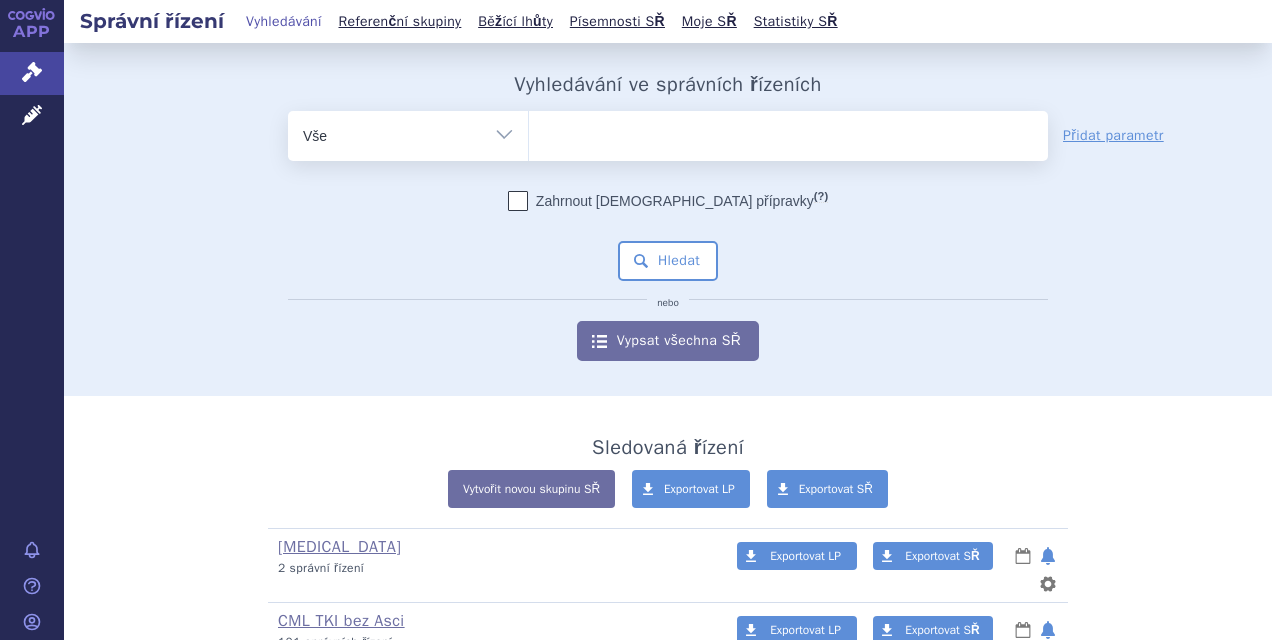 scroll, scrollTop: 0, scrollLeft: 0, axis: both 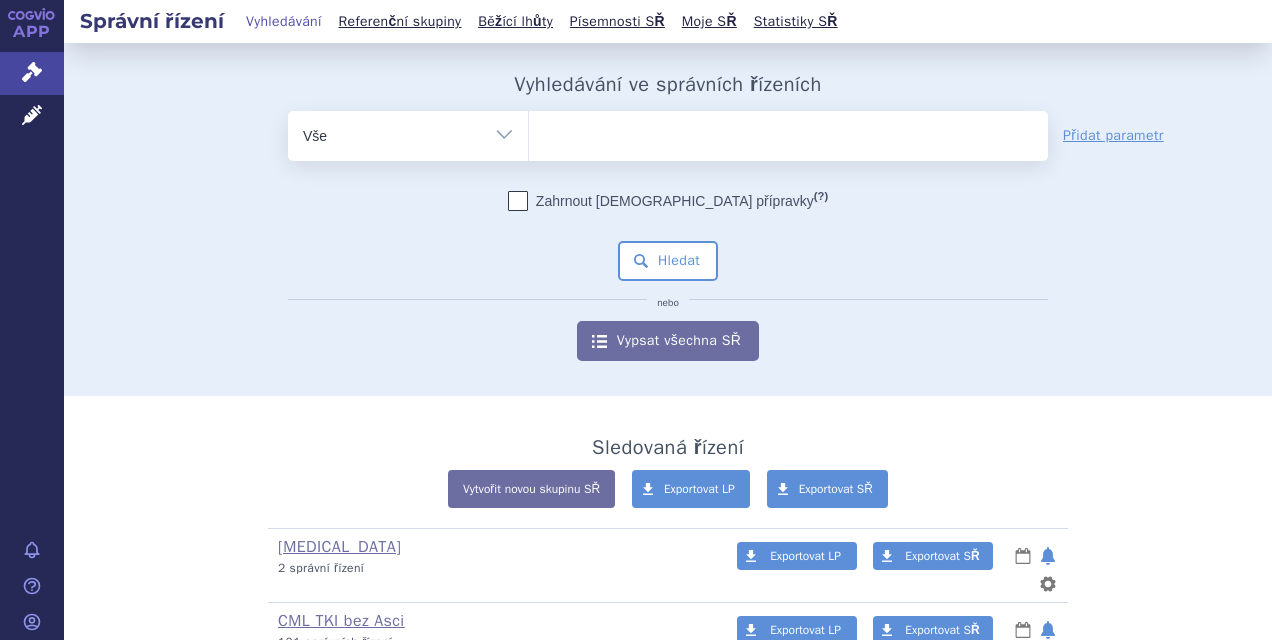 click at bounding box center [788, 132] 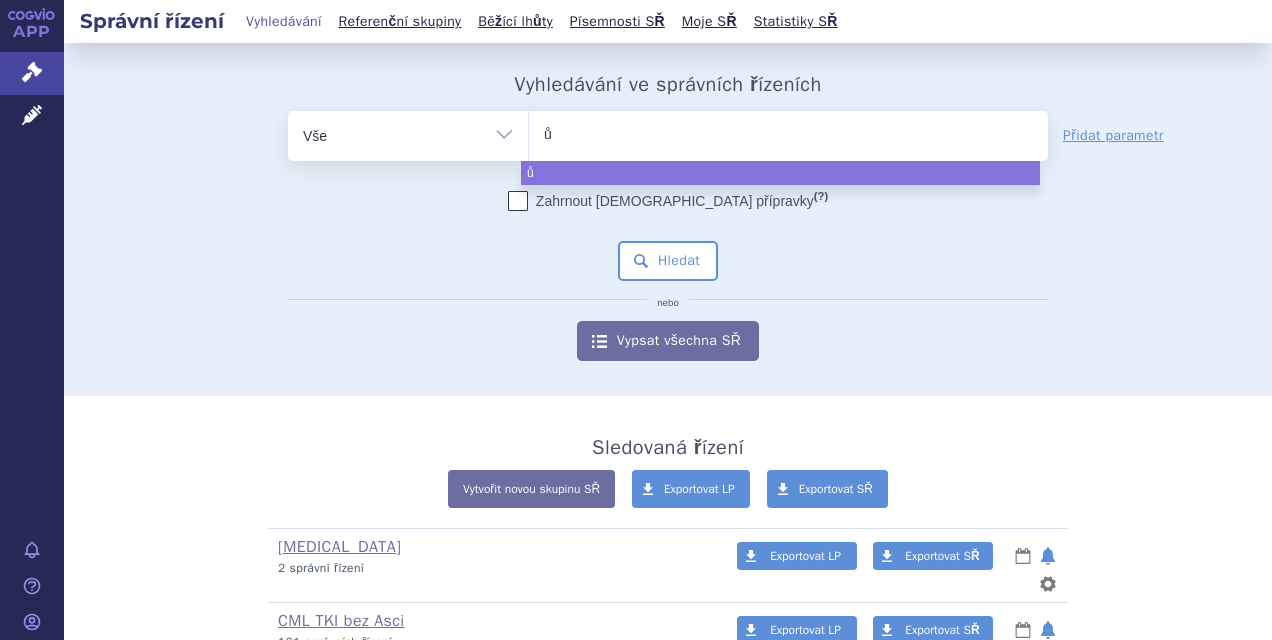 type on "ů3" 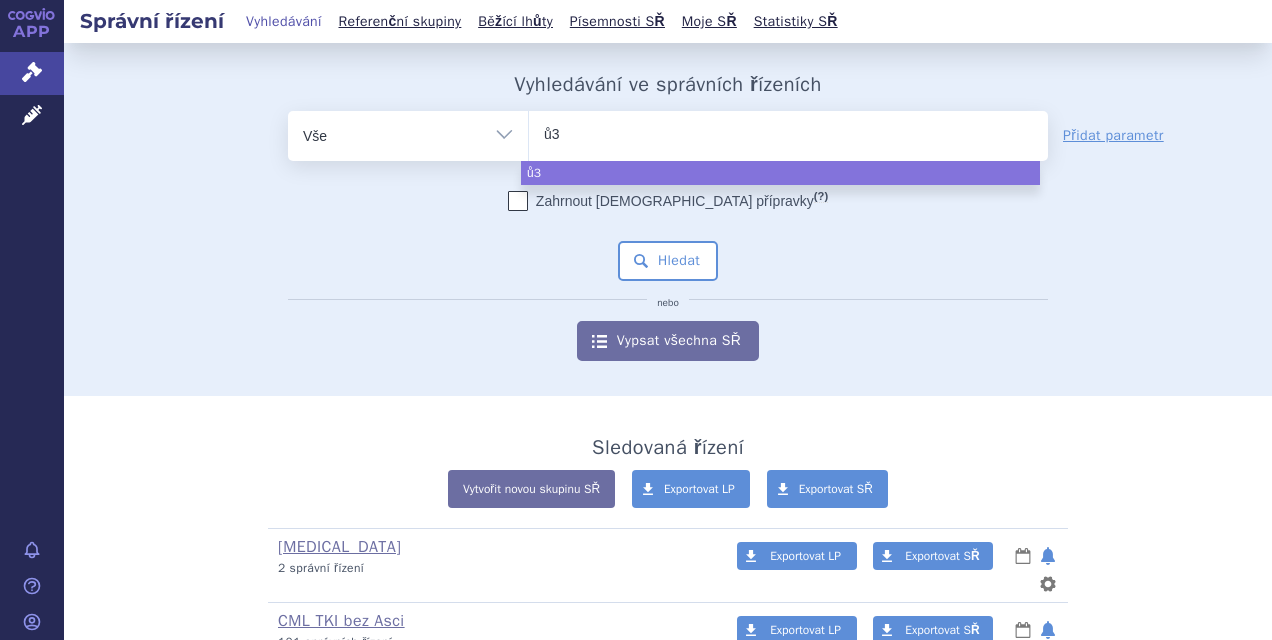 type on "ů39" 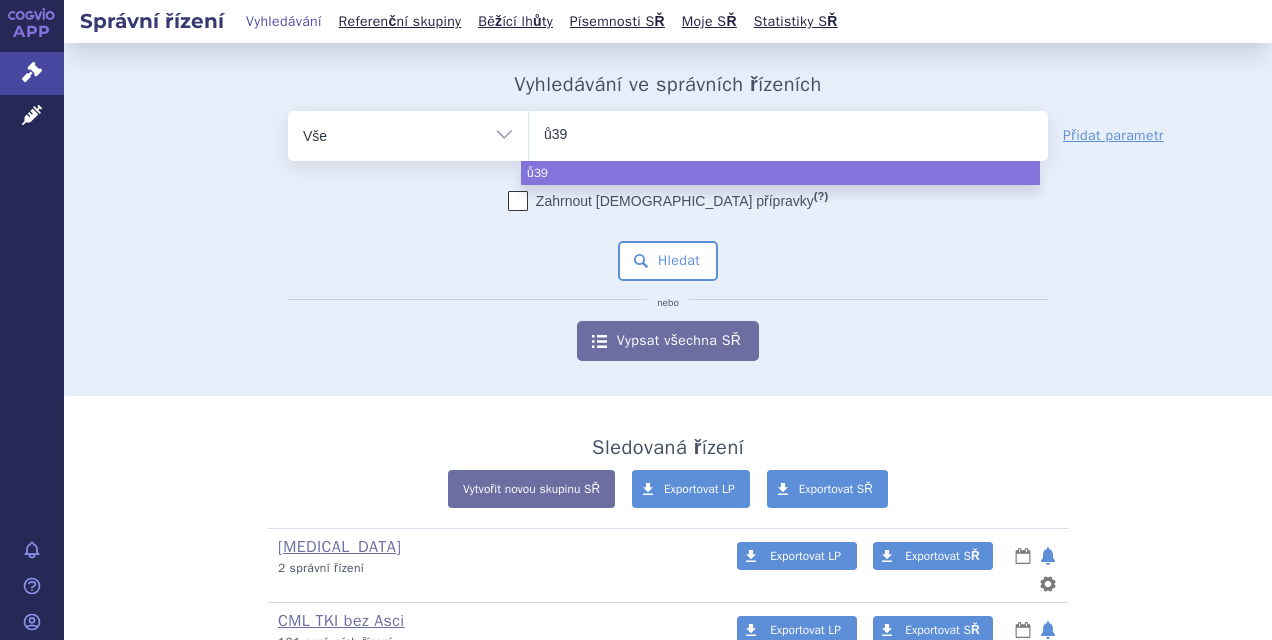 type on "ů3" 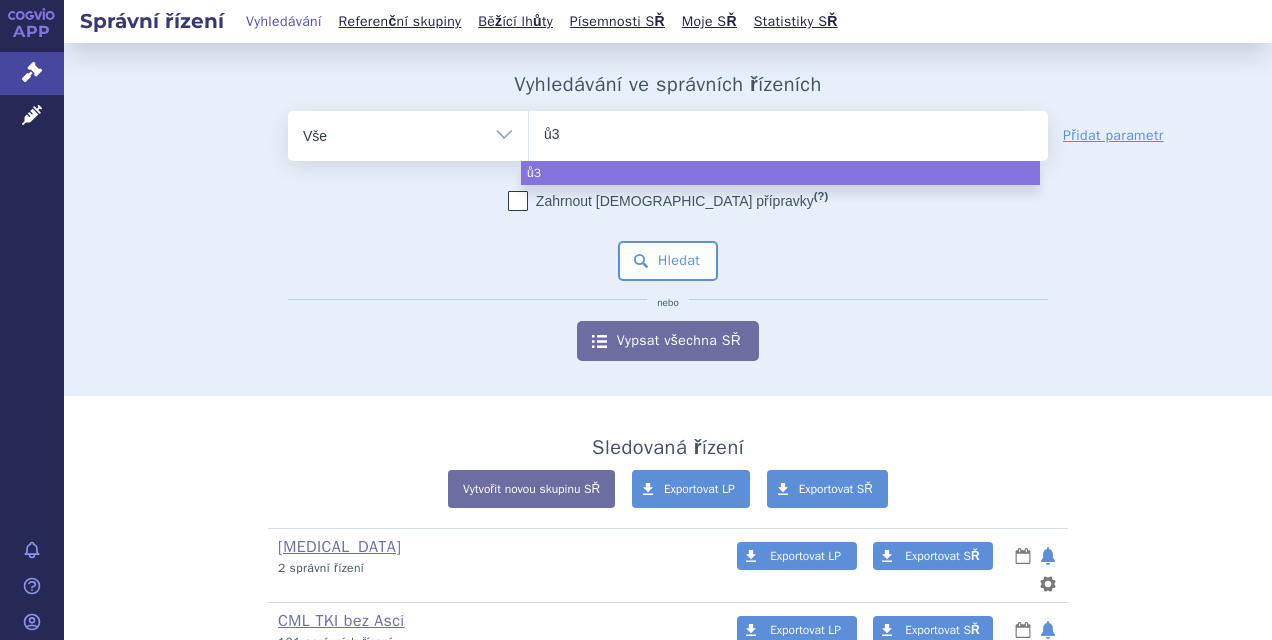 type on "ů" 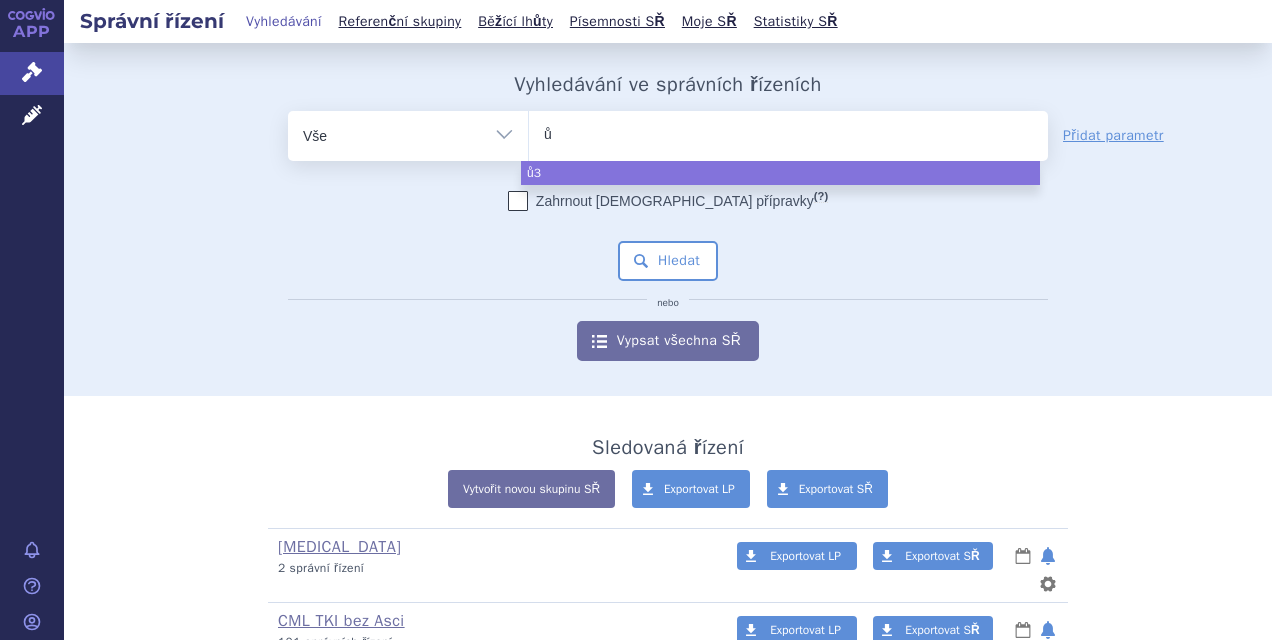 type 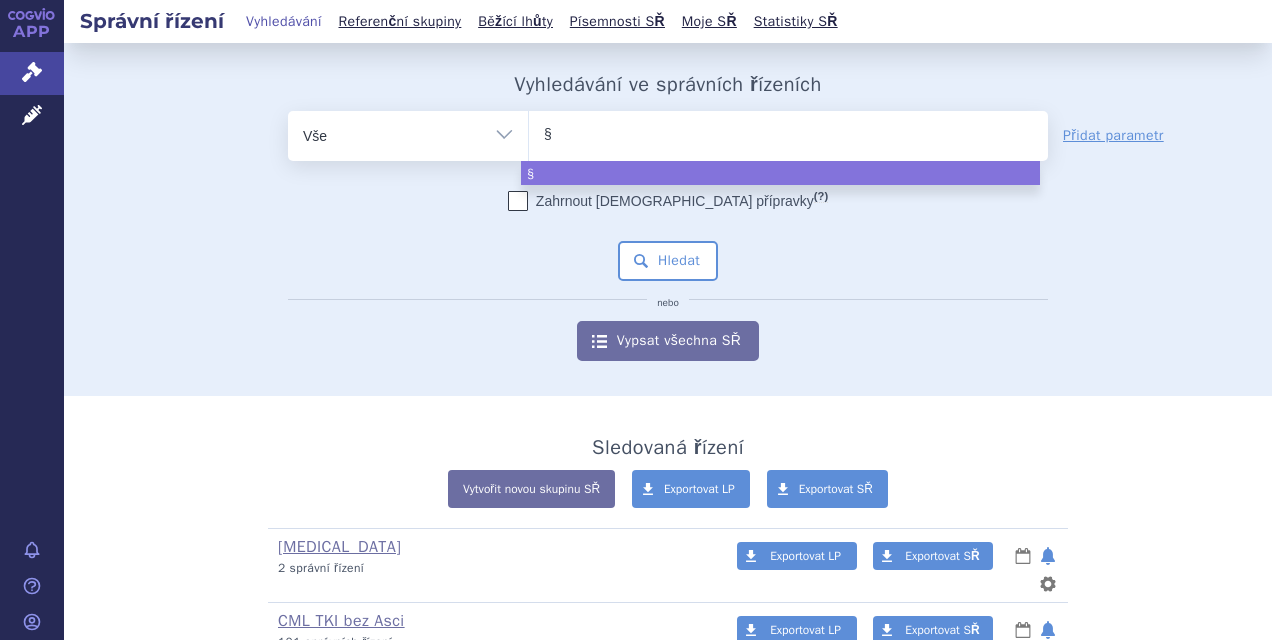 type on "§ 3" 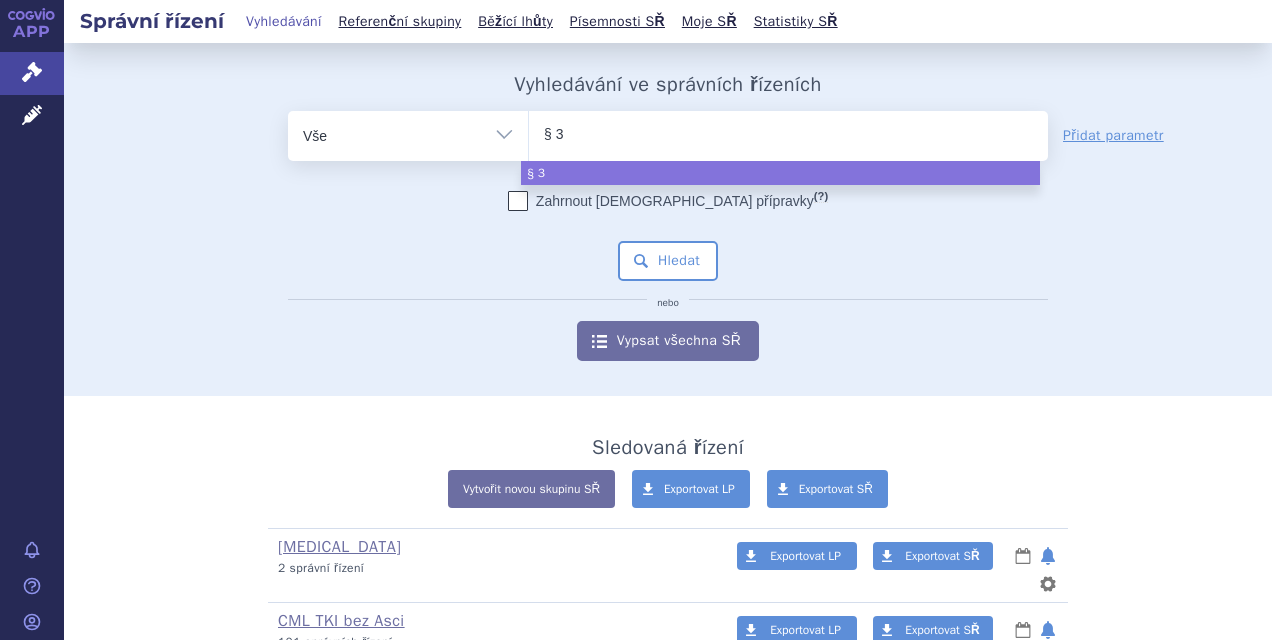 type on "§ 39" 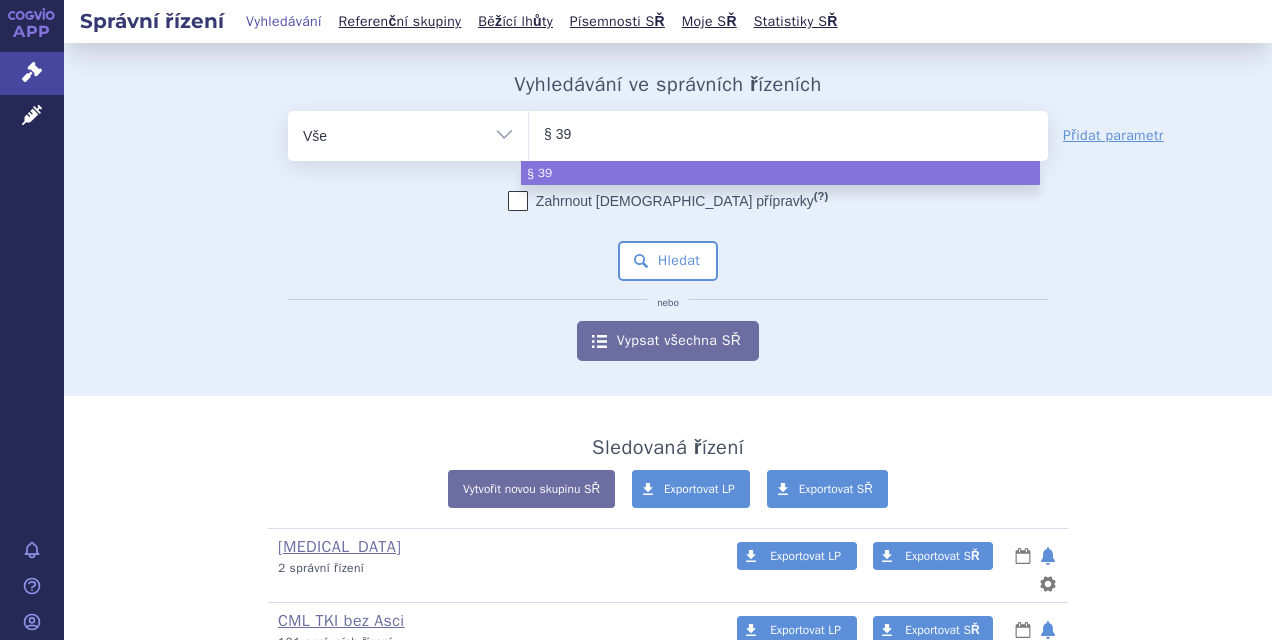 type on "§ 39d" 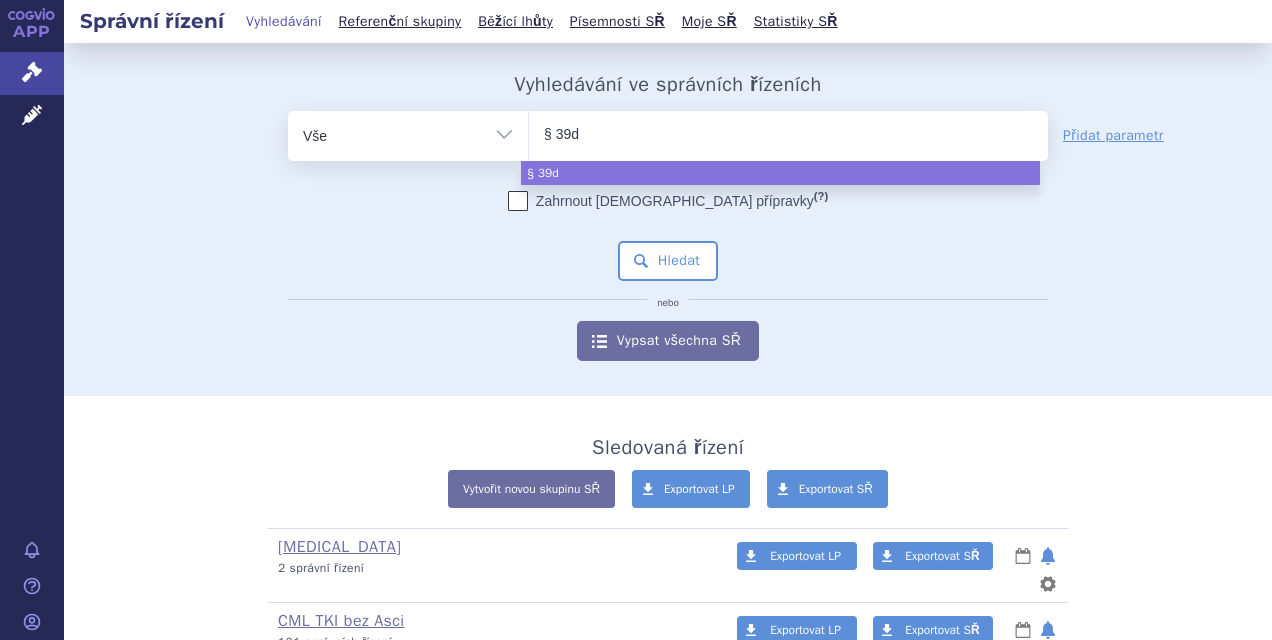 type on "§ 39da" 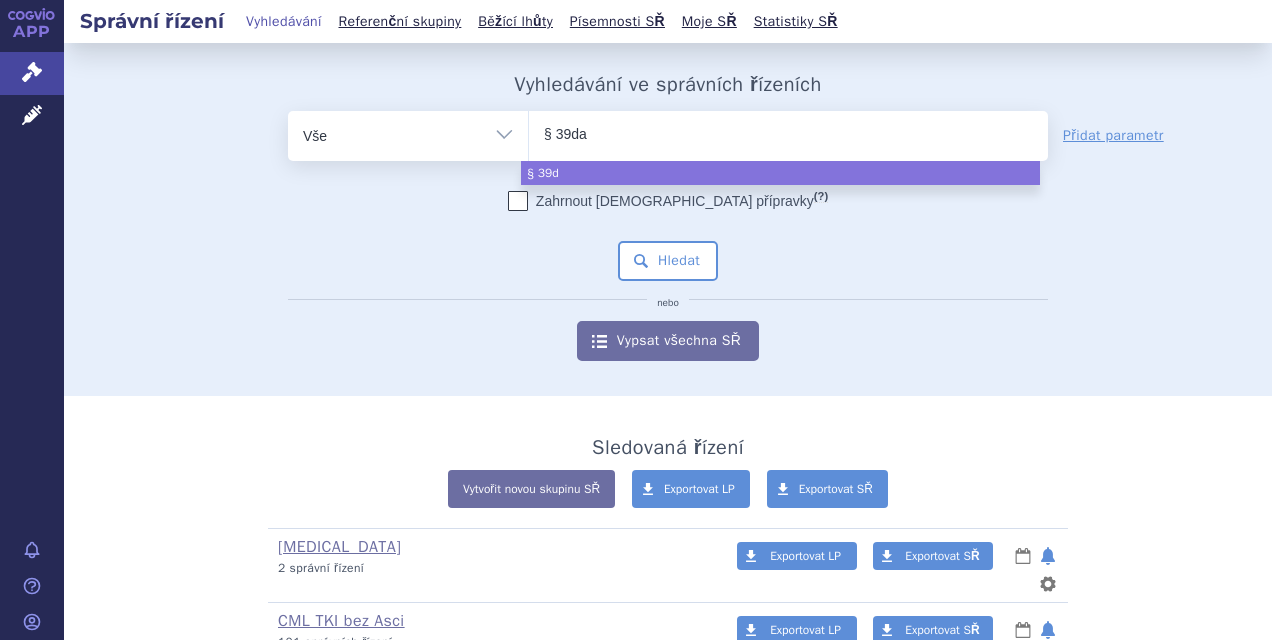 type 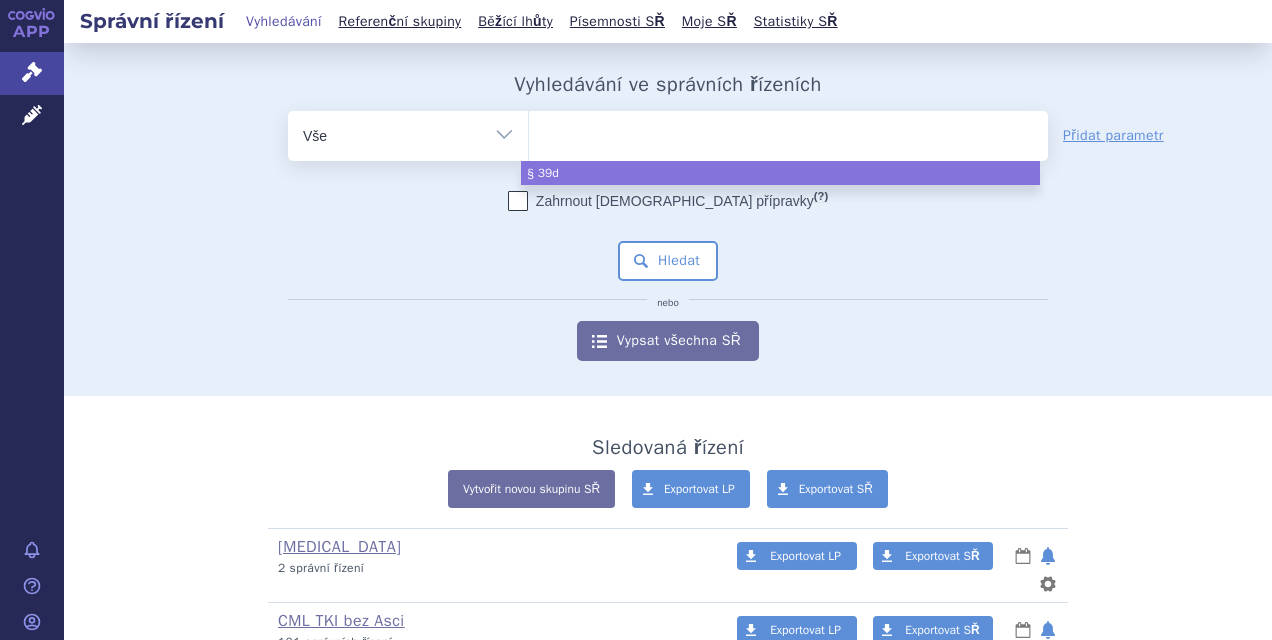 select on "§ 39da" 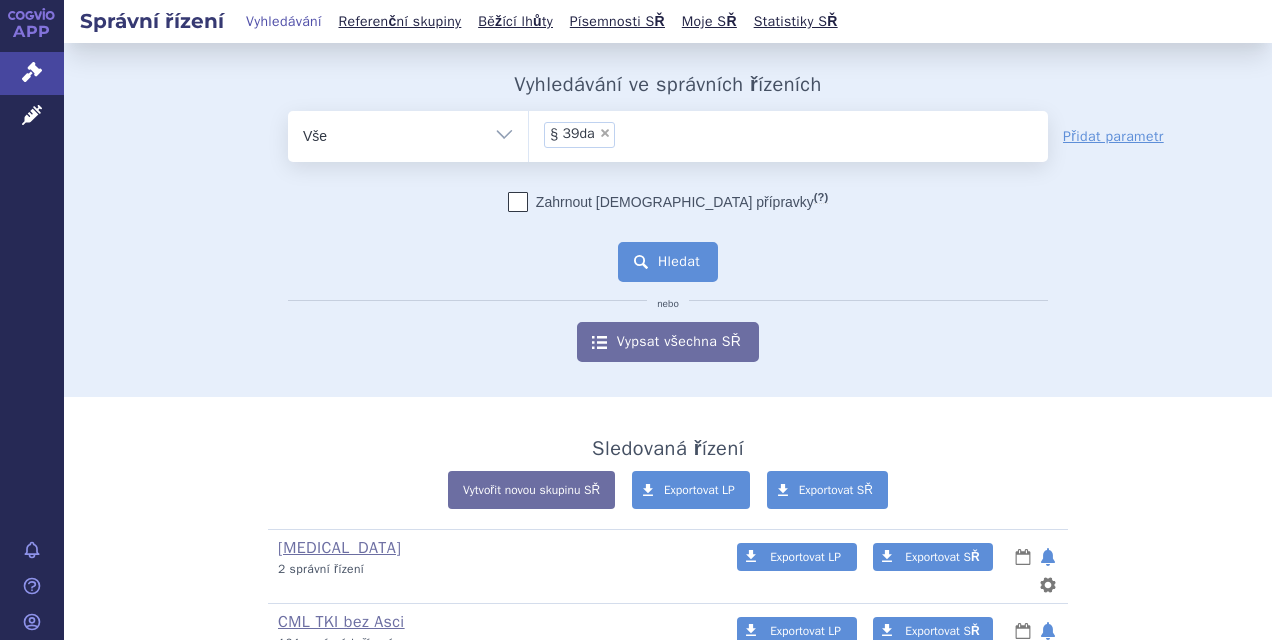 click on "Hledat" at bounding box center (668, 262) 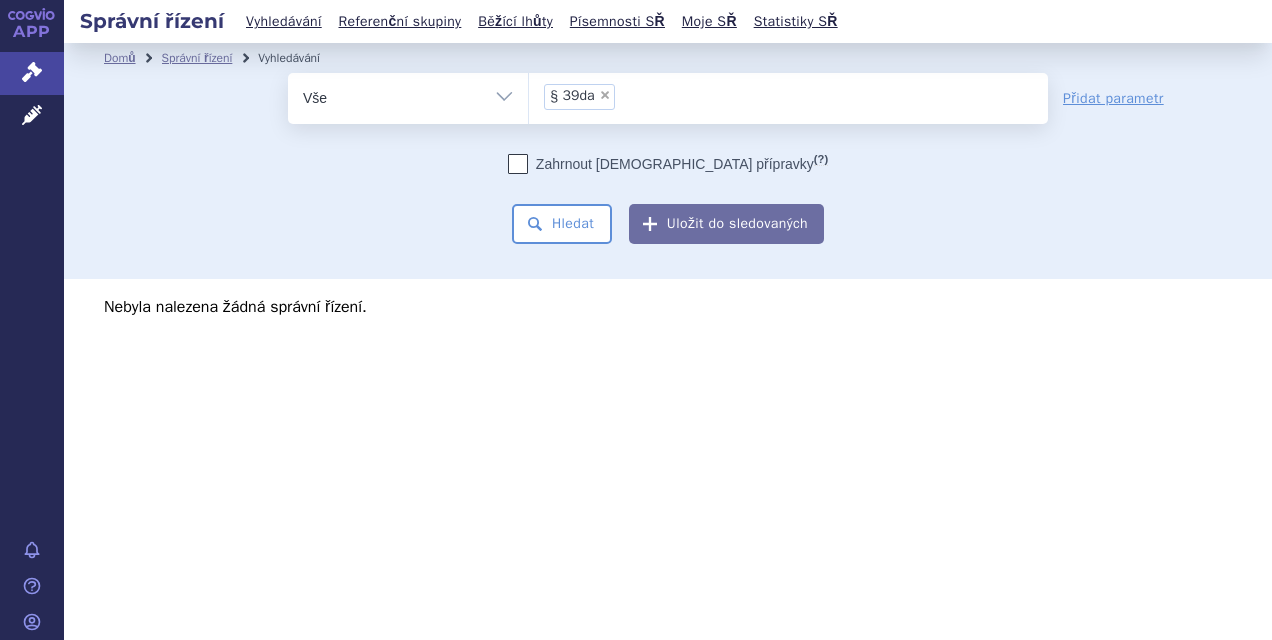 scroll, scrollTop: 0, scrollLeft: 0, axis: both 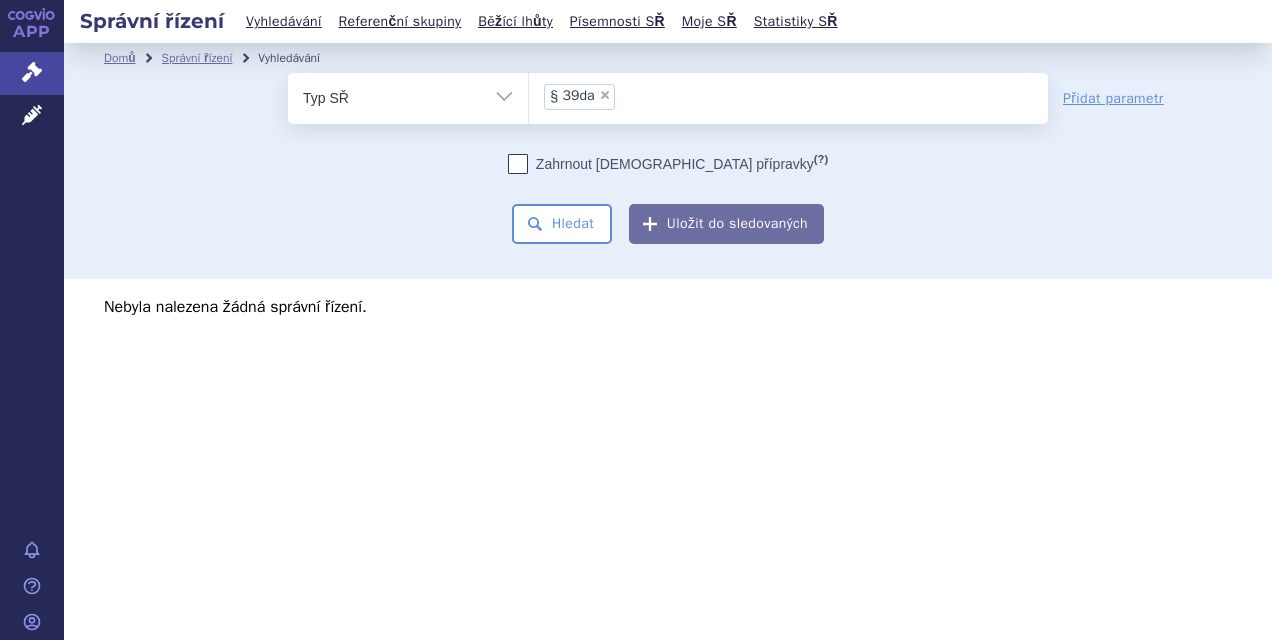 click on "Vše
Spisová značka
Typ SŘ
Přípravek/SUKL kód
Účastník/Držitel" at bounding box center [408, 95] 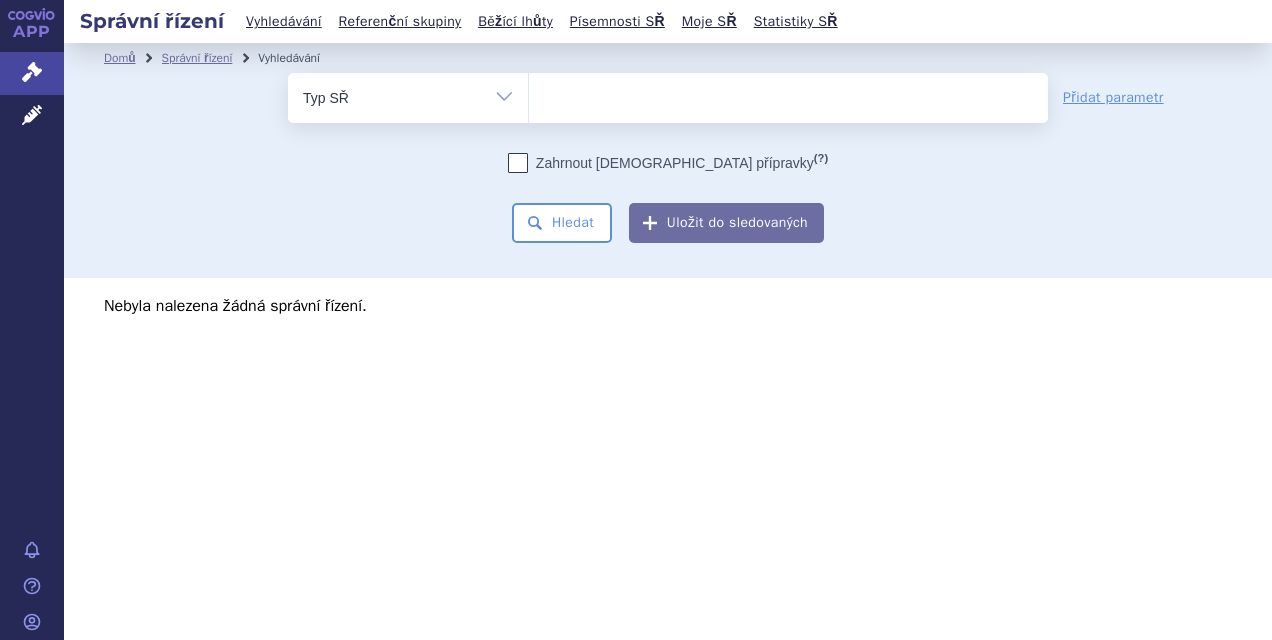 click at bounding box center [788, 94] 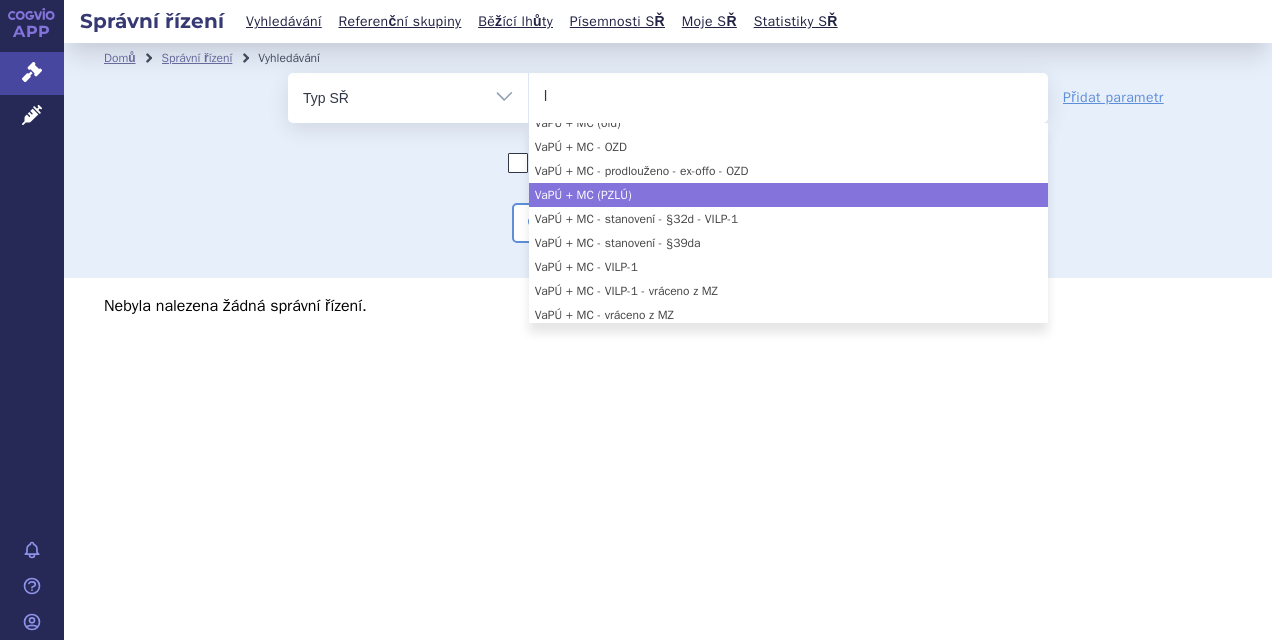 scroll, scrollTop: 0, scrollLeft: 0, axis: both 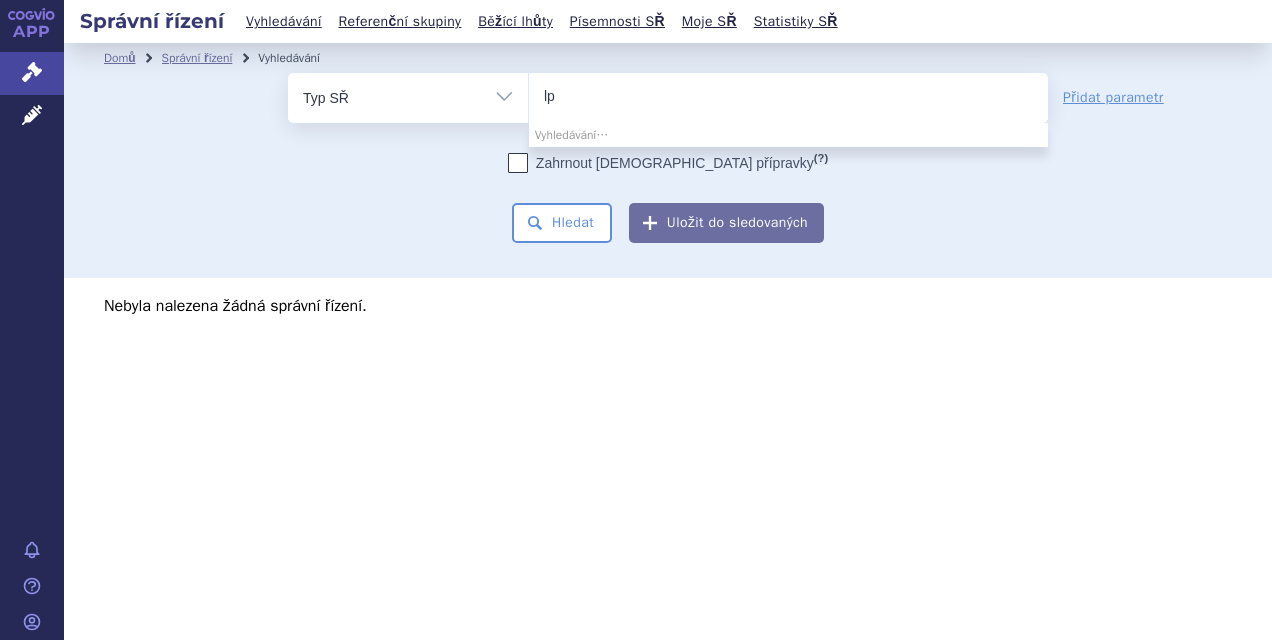 type on "l" 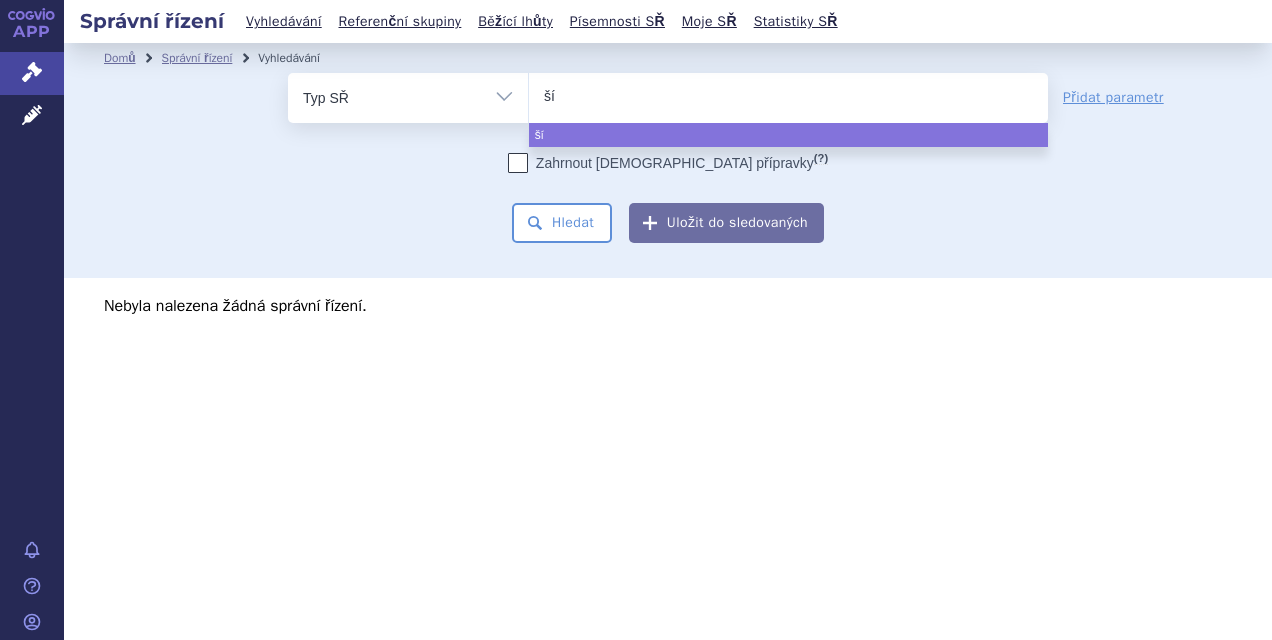 type on "š" 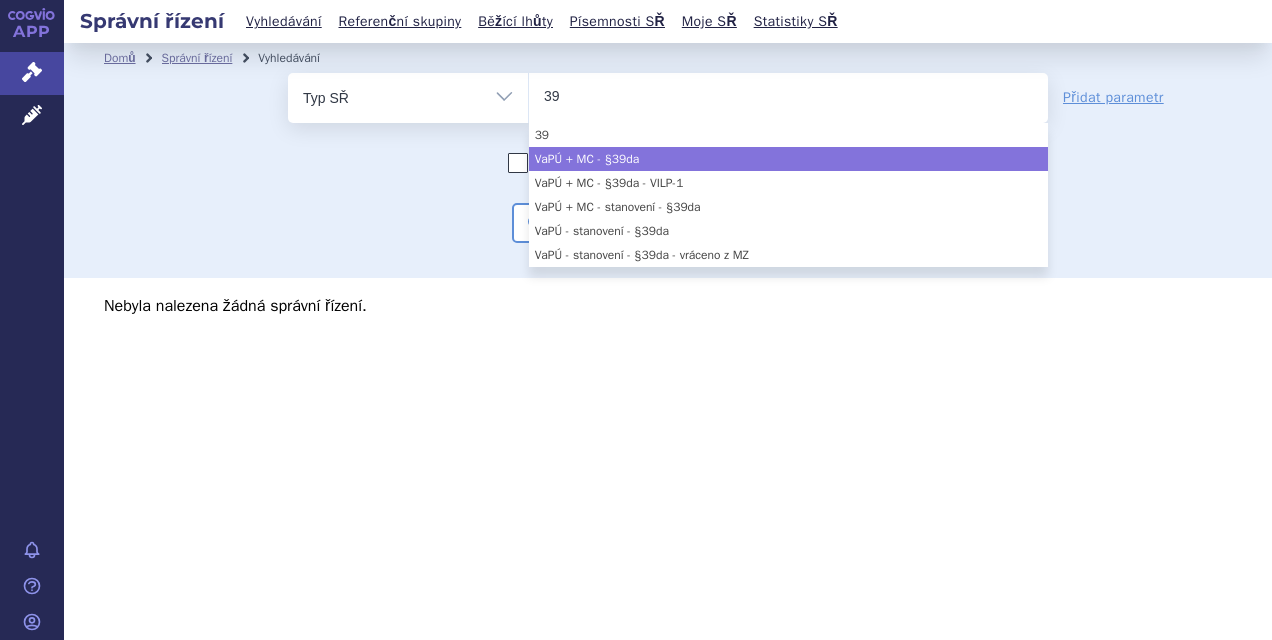 type on "39" 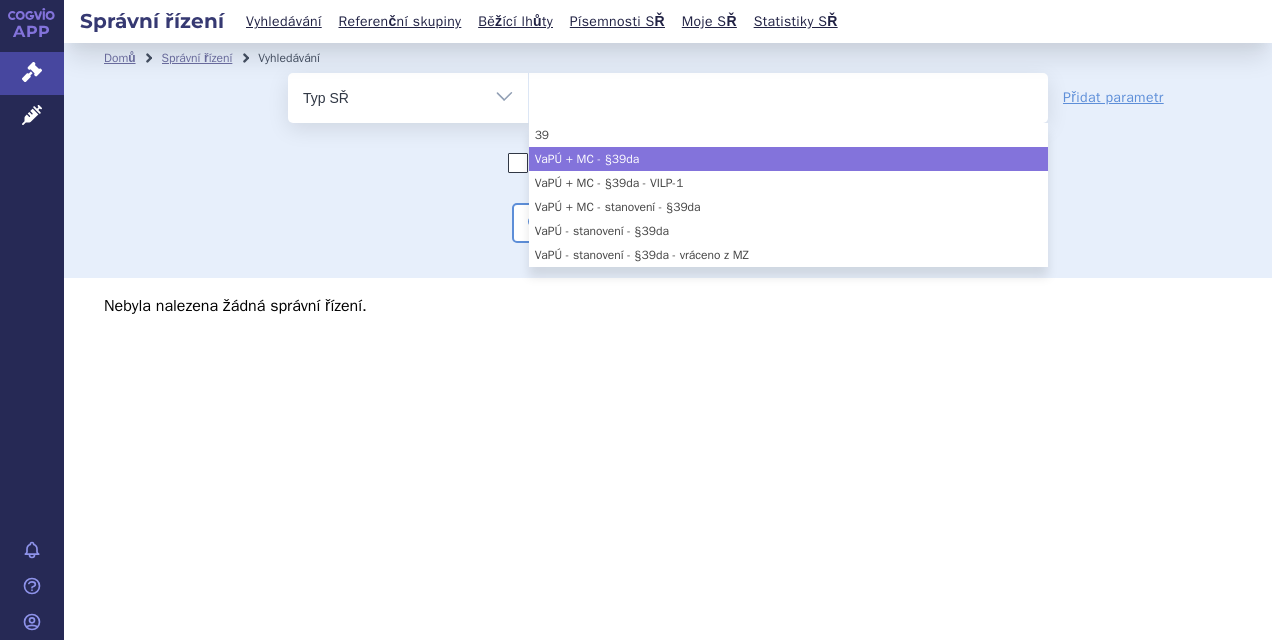 select on "87f89a0c-10ff-46b1-8f5f-dfb2c51d5c3d" 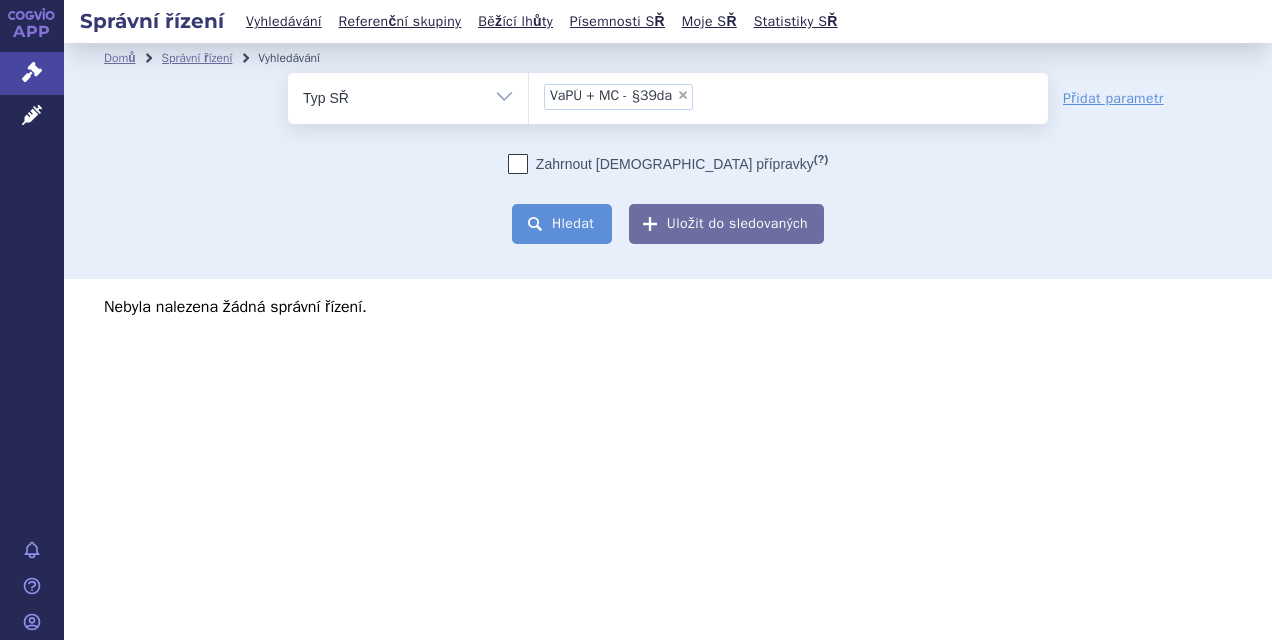 click on "Hledat" at bounding box center (562, 224) 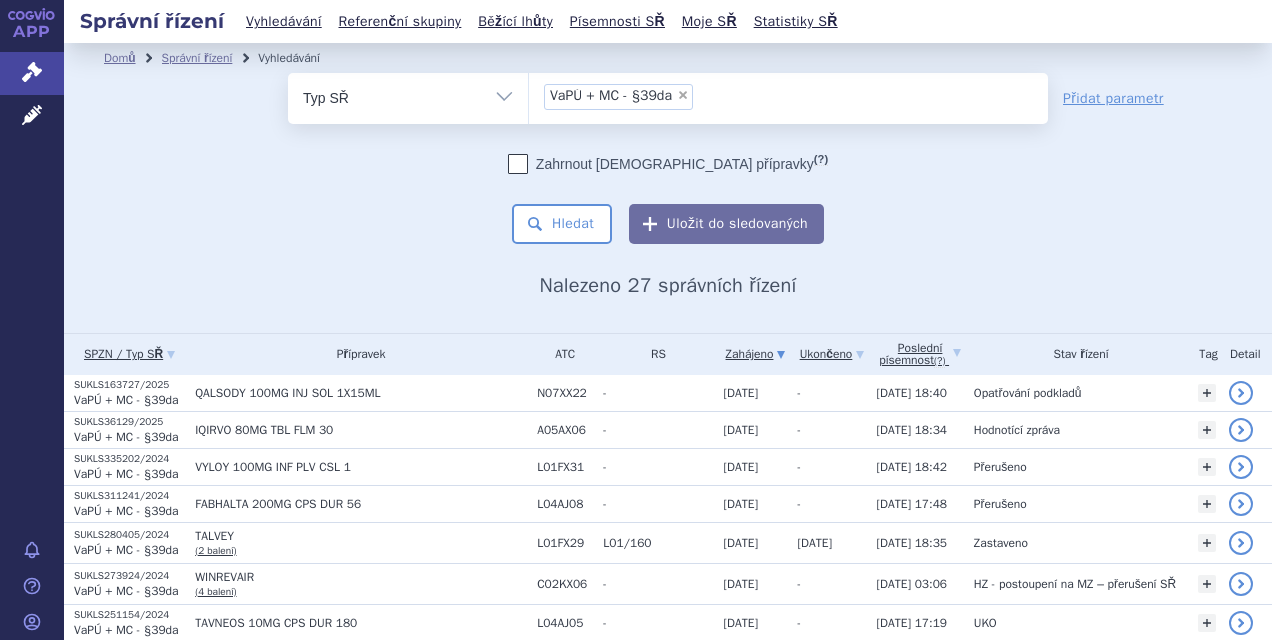 scroll, scrollTop: 0, scrollLeft: 0, axis: both 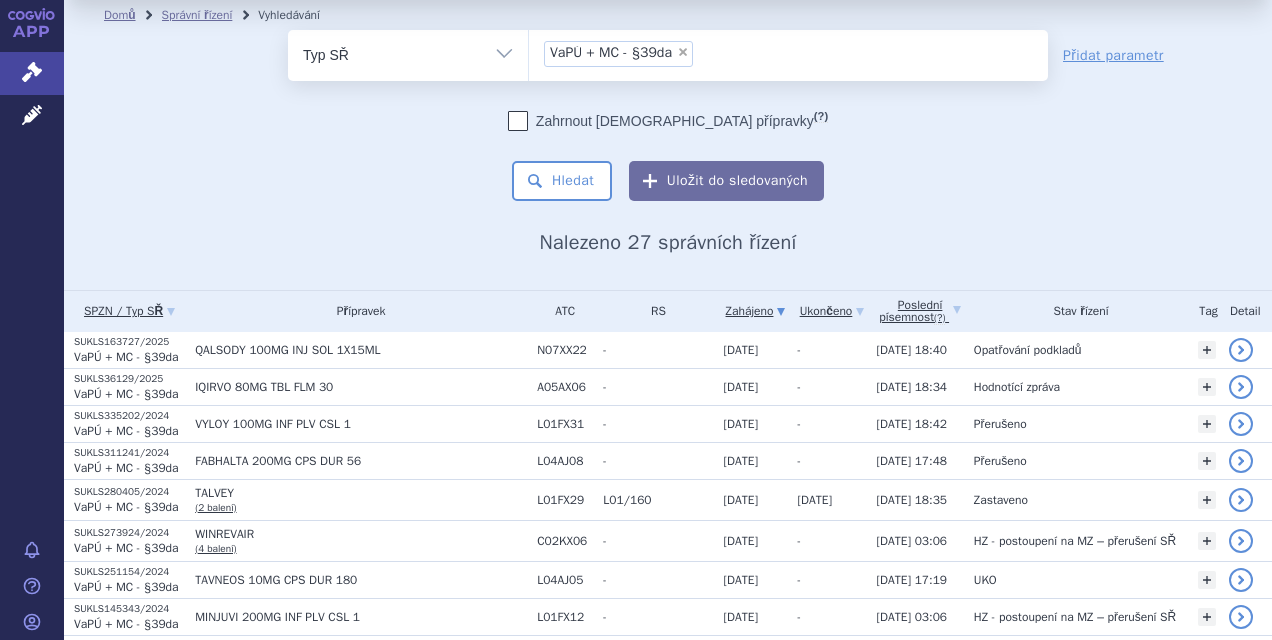 click on "×" at bounding box center [683, 52] 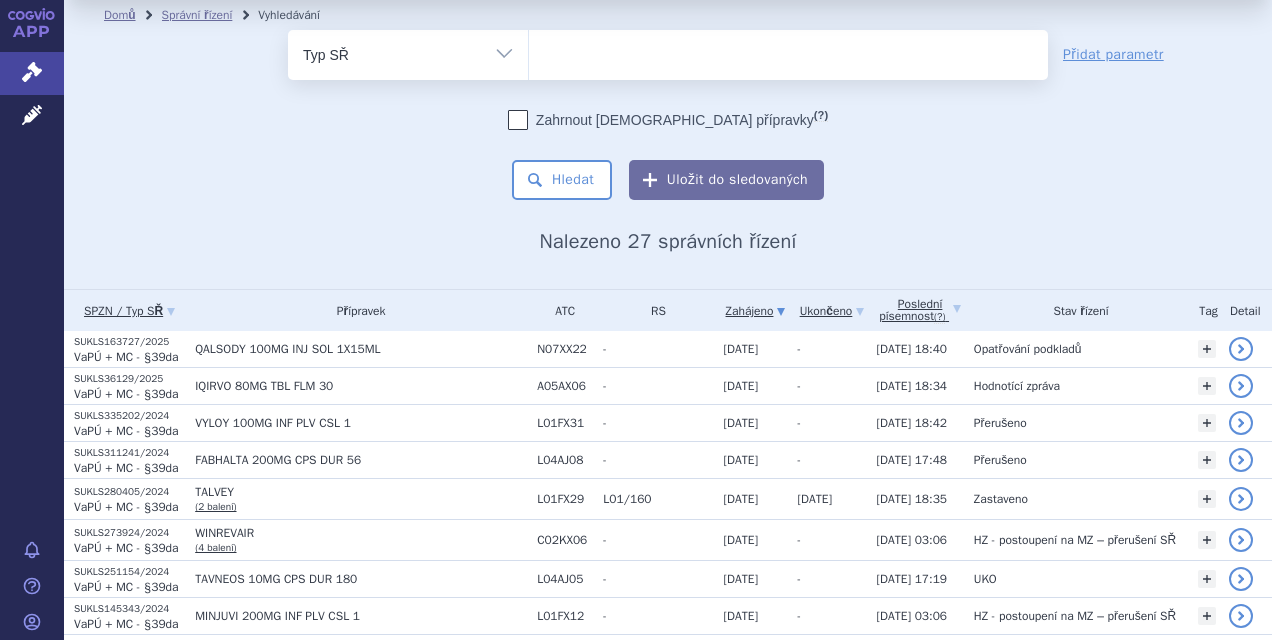 click on "Vše
Spisová značka
Typ SŘ
Přípravek/SUKL kód
Účastník/Držitel" at bounding box center [408, 52] 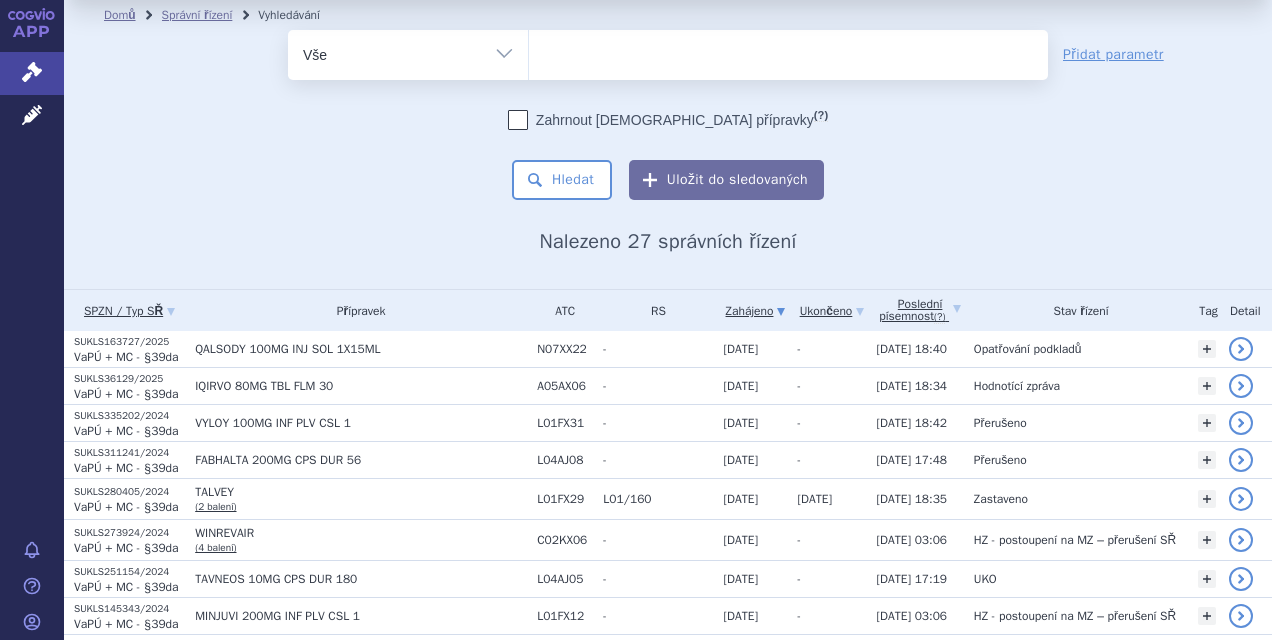 click on "Vše
Spisová značka
Typ SŘ
Přípravek/SUKL kód
Účastník/Držitel" at bounding box center [408, 52] 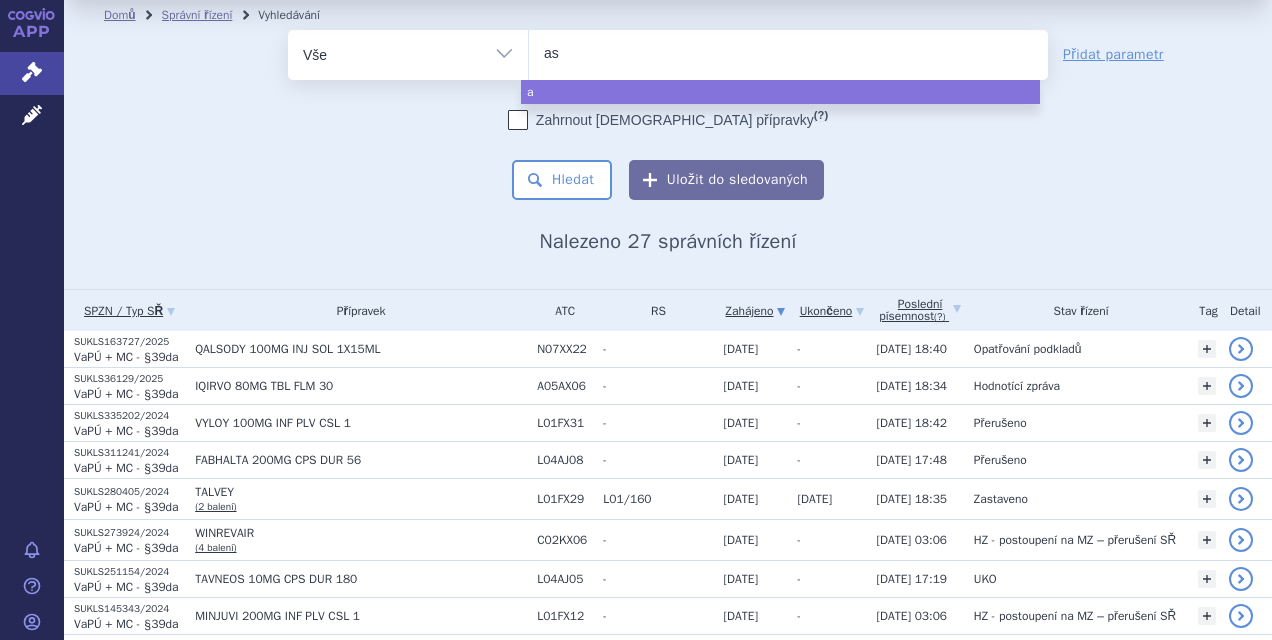 type on "ast" 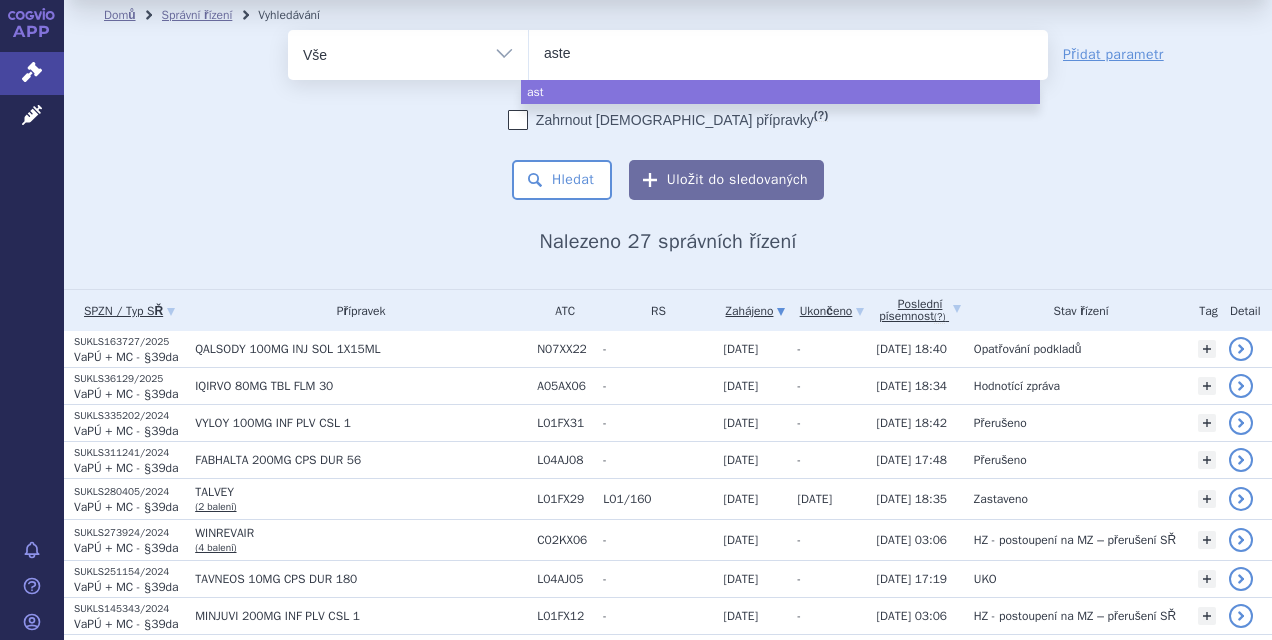 type on "astel" 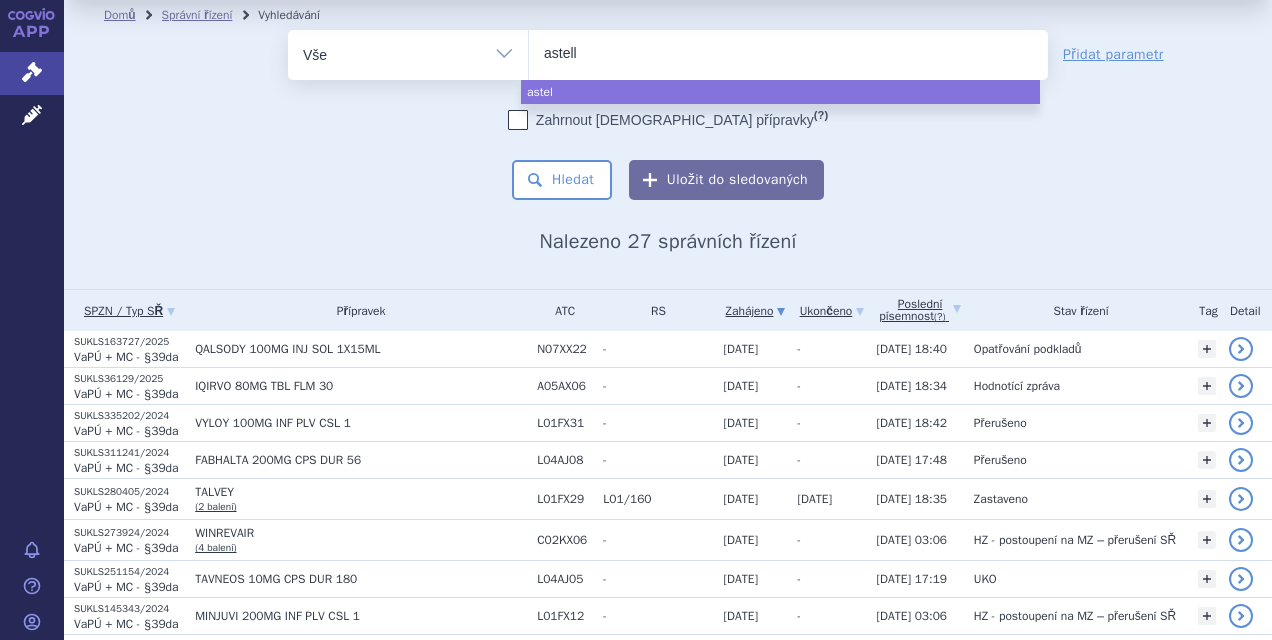 type on "astella" 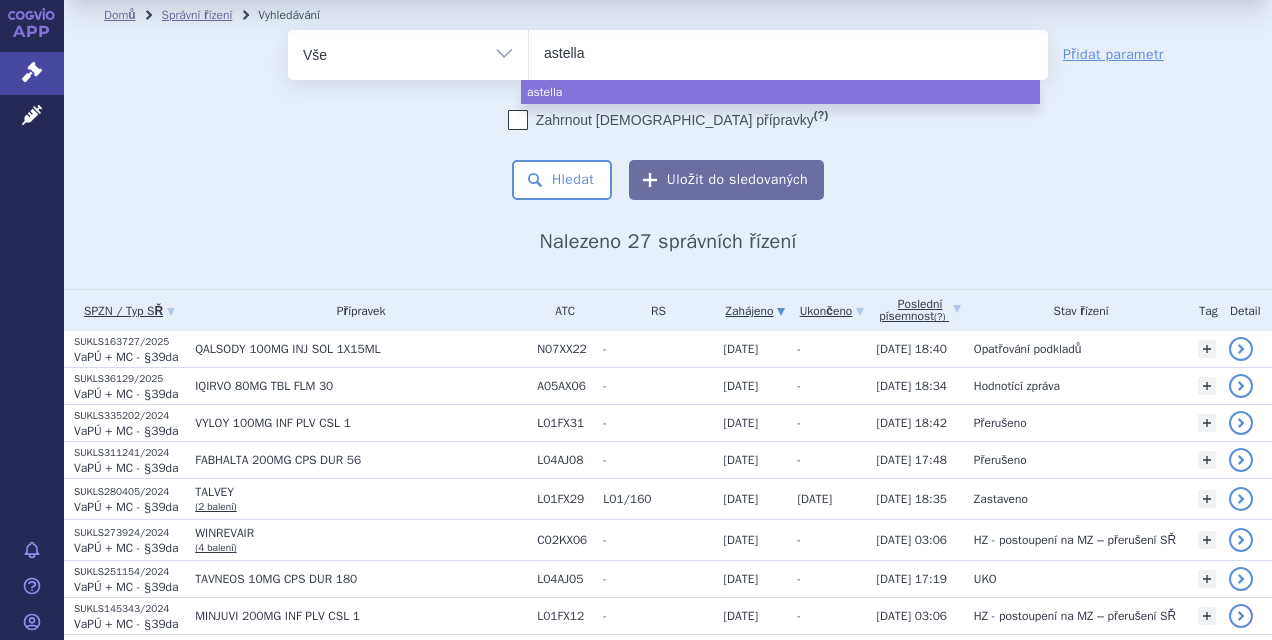 type on "astellas" 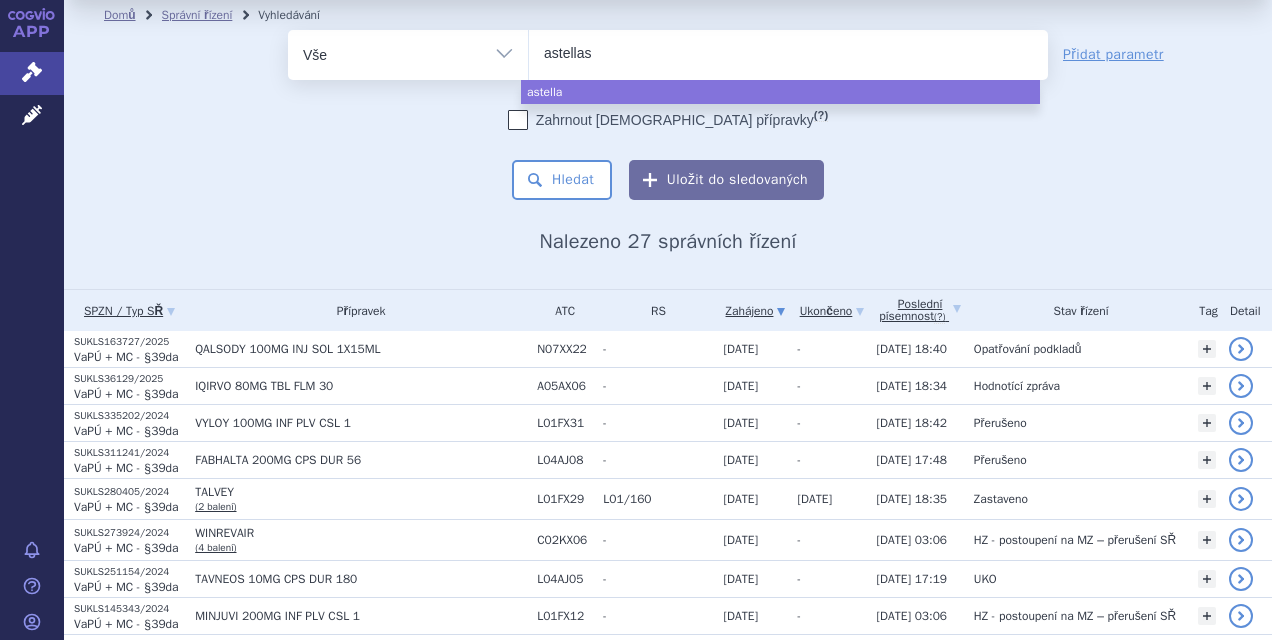 type 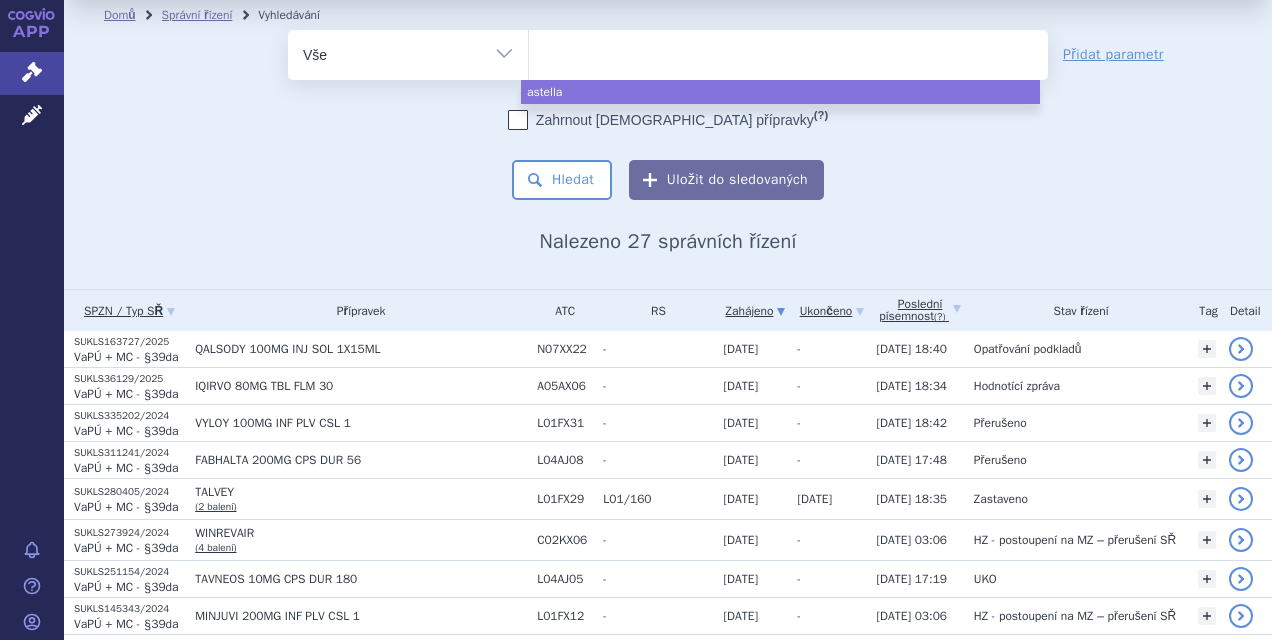 select on "astellas" 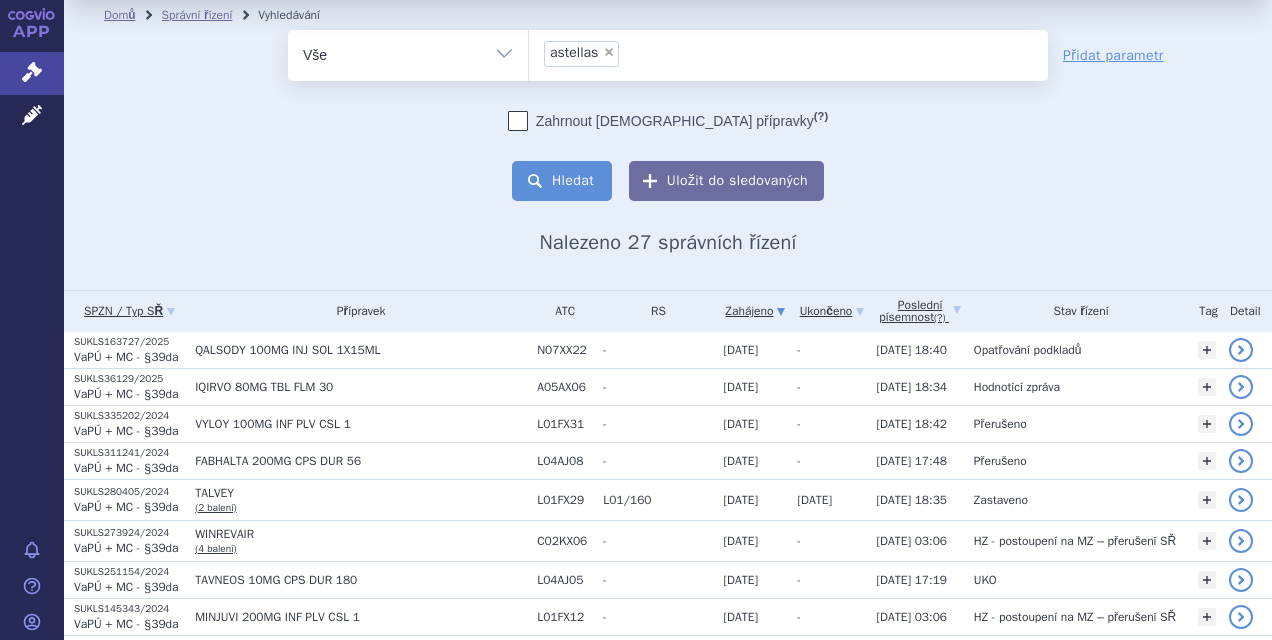 click on "Hledat" at bounding box center [562, 181] 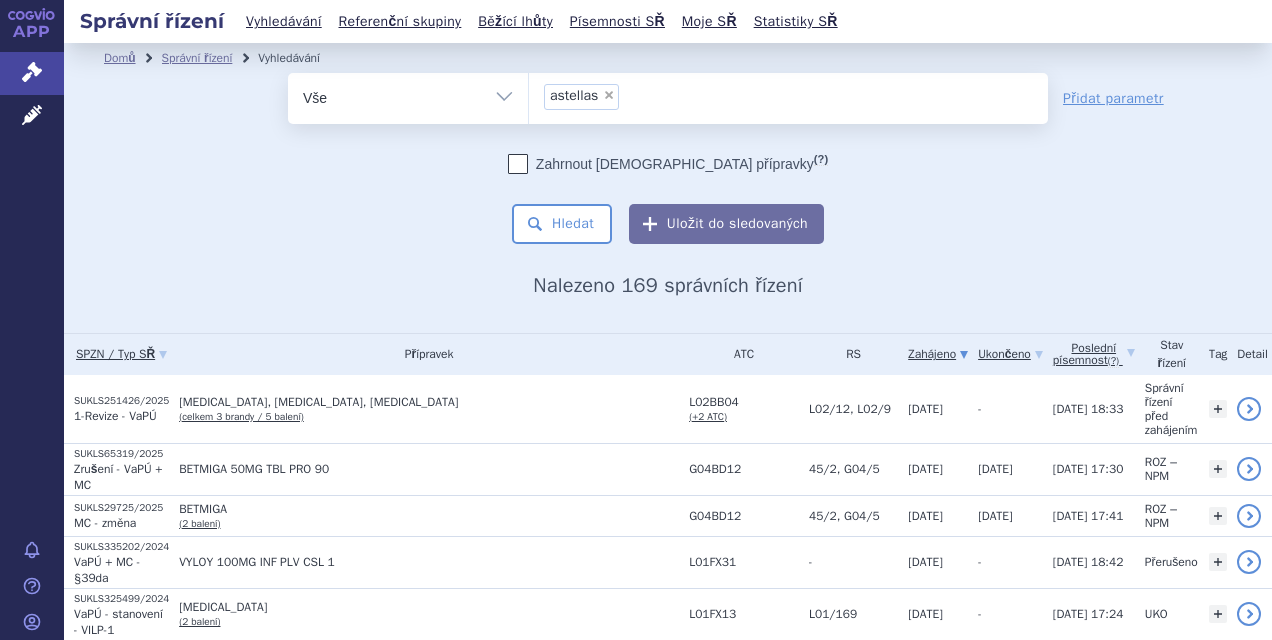 scroll, scrollTop: 0, scrollLeft: 0, axis: both 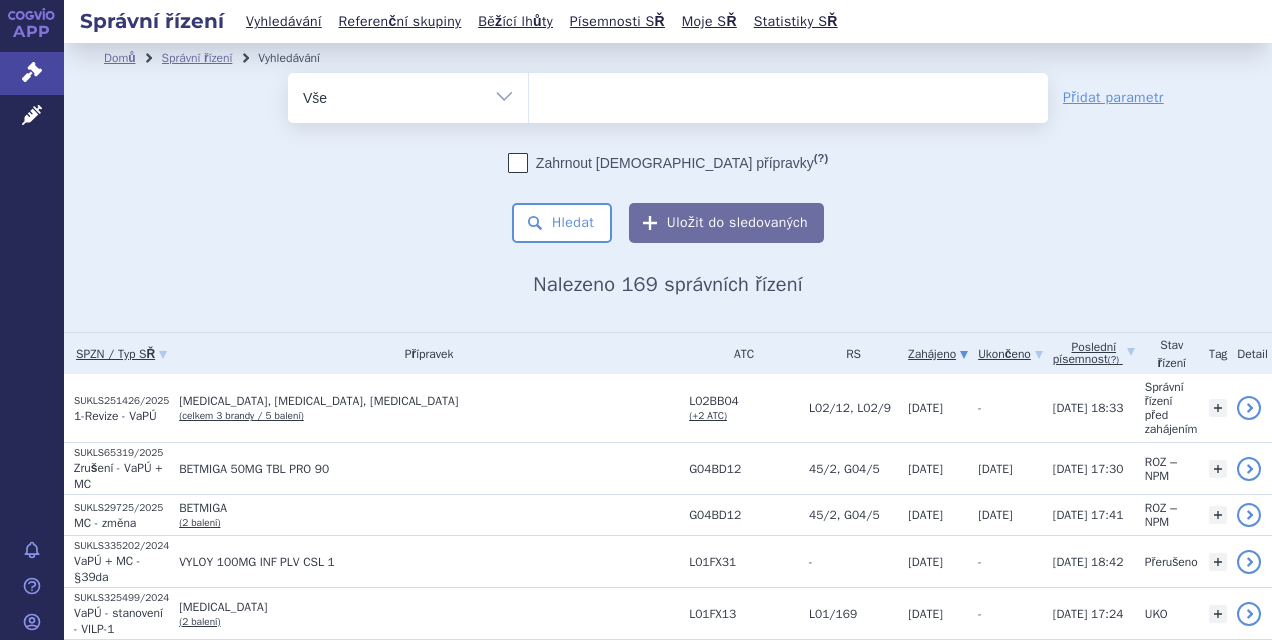 click on "Vše
Spisová značka
Typ SŘ
Přípravek/SUKL kód
Účastník/Držitel" at bounding box center [408, 95] 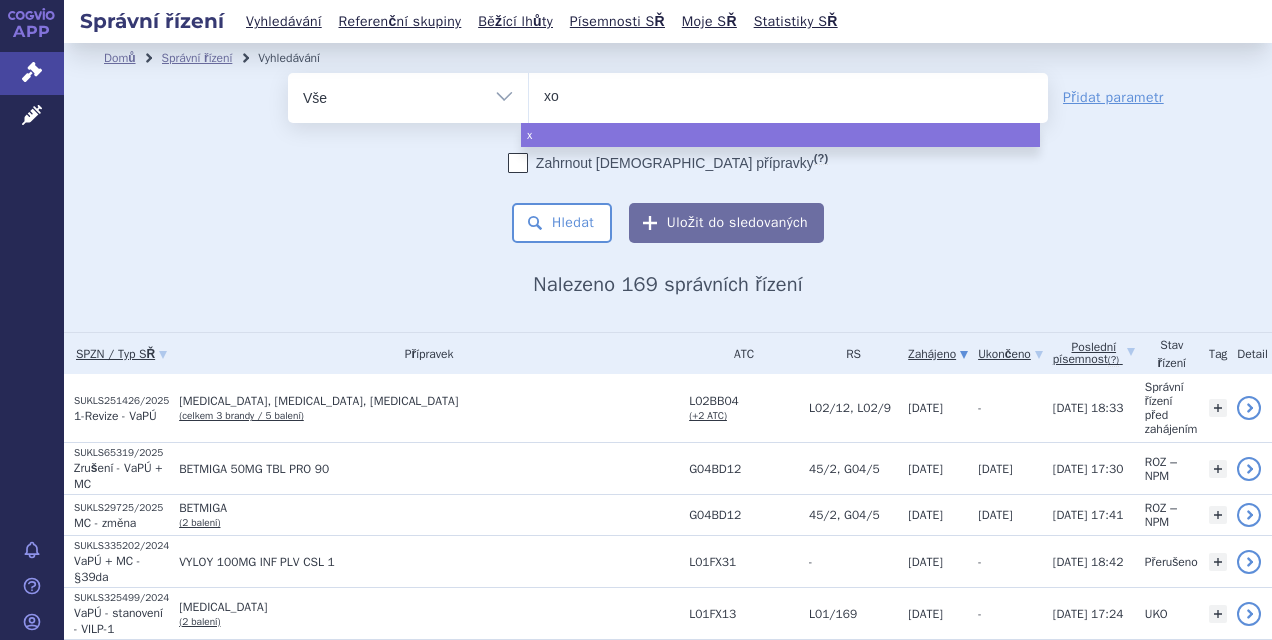 type on "xos" 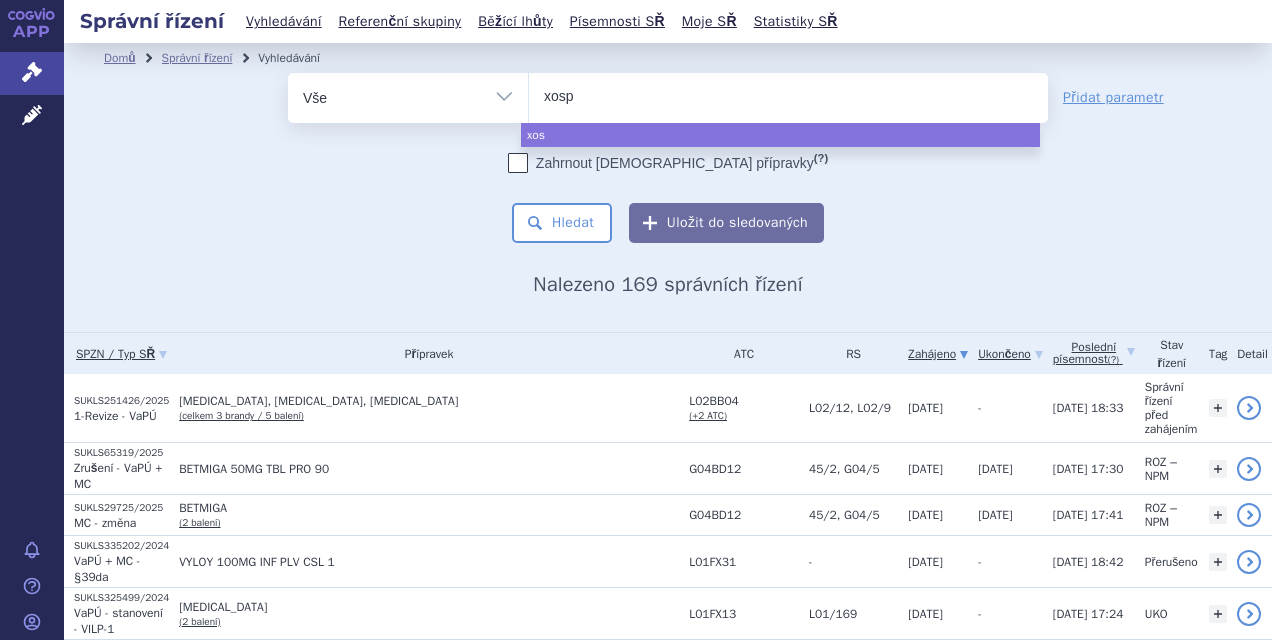 type on "xospa" 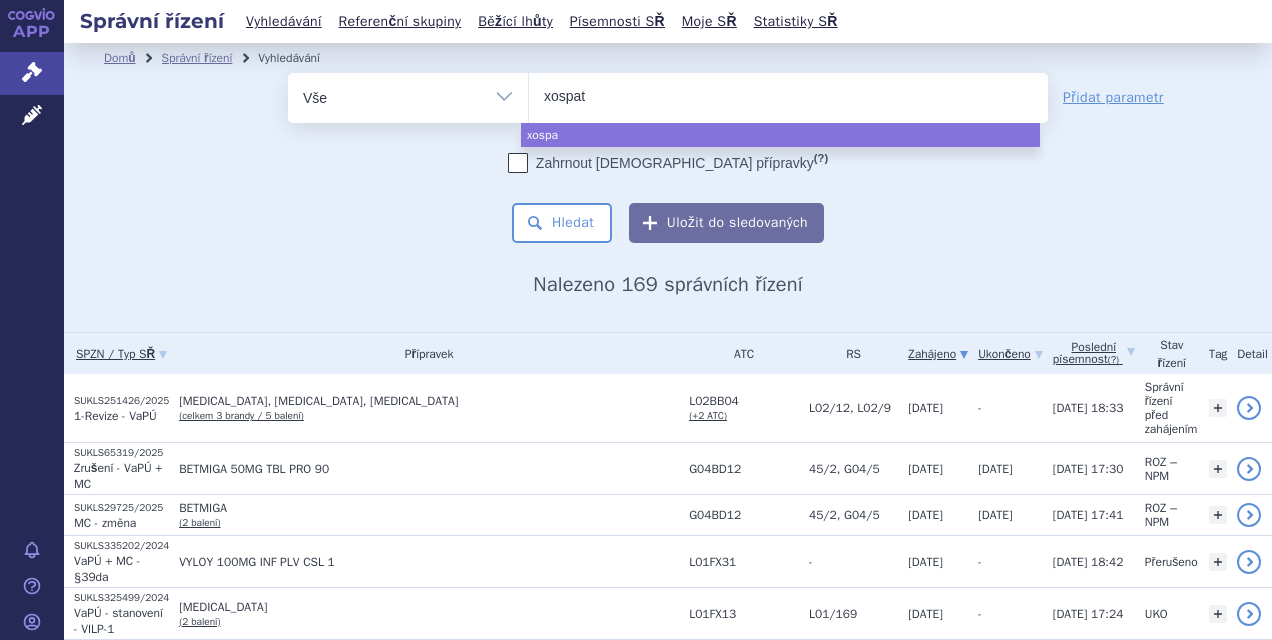 type on "xospata" 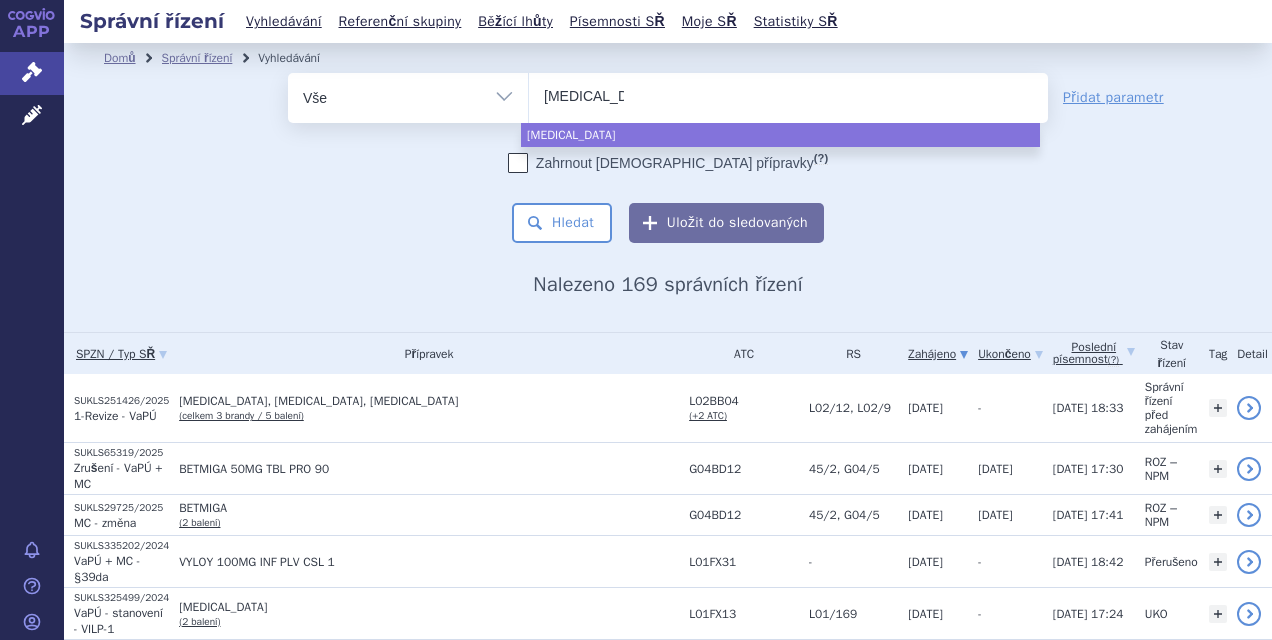 select on "xospata" 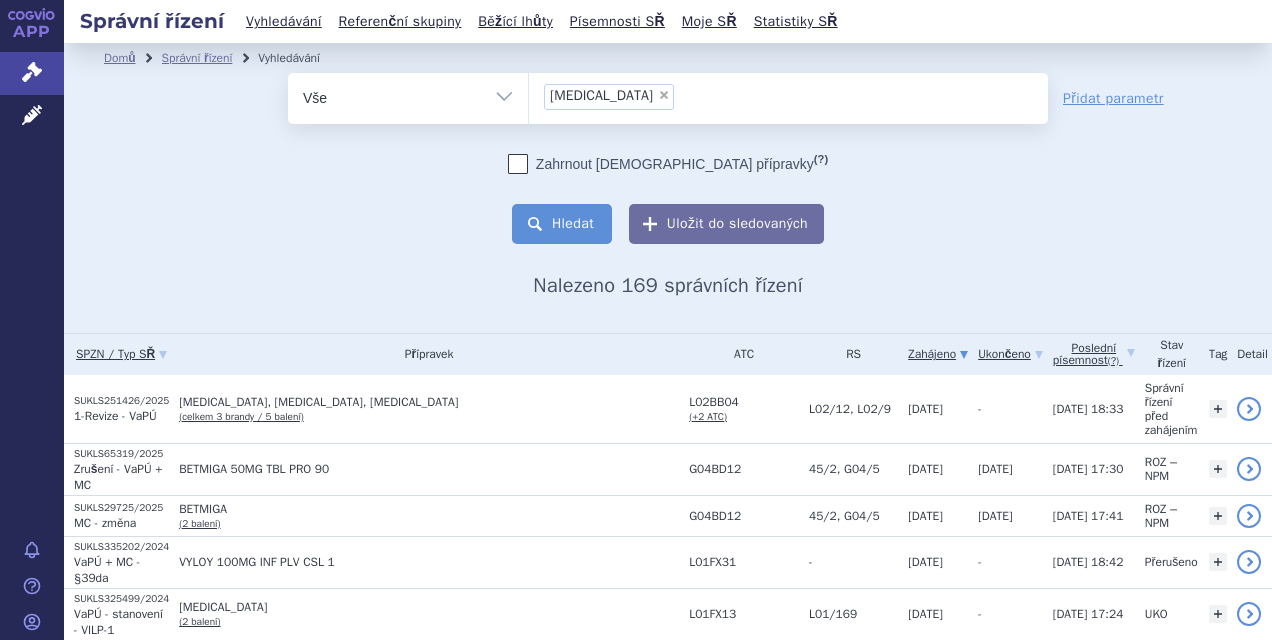 click on "Hledat" at bounding box center [562, 224] 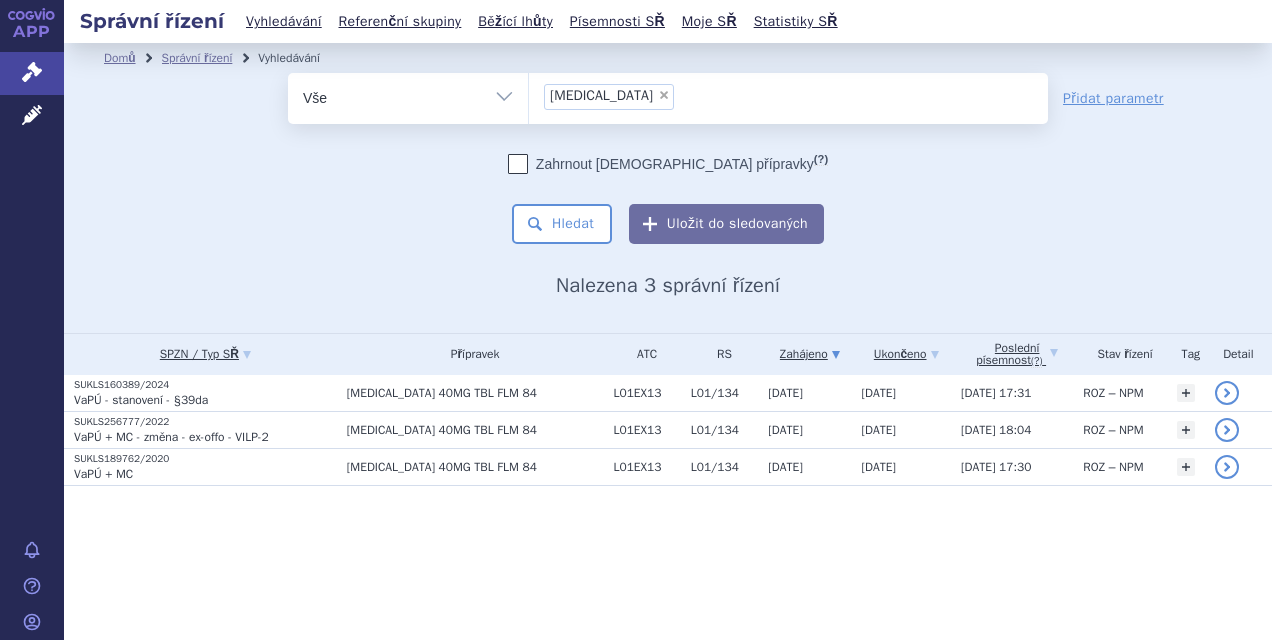 scroll, scrollTop: 0, scrollLeft: 0, axis: both 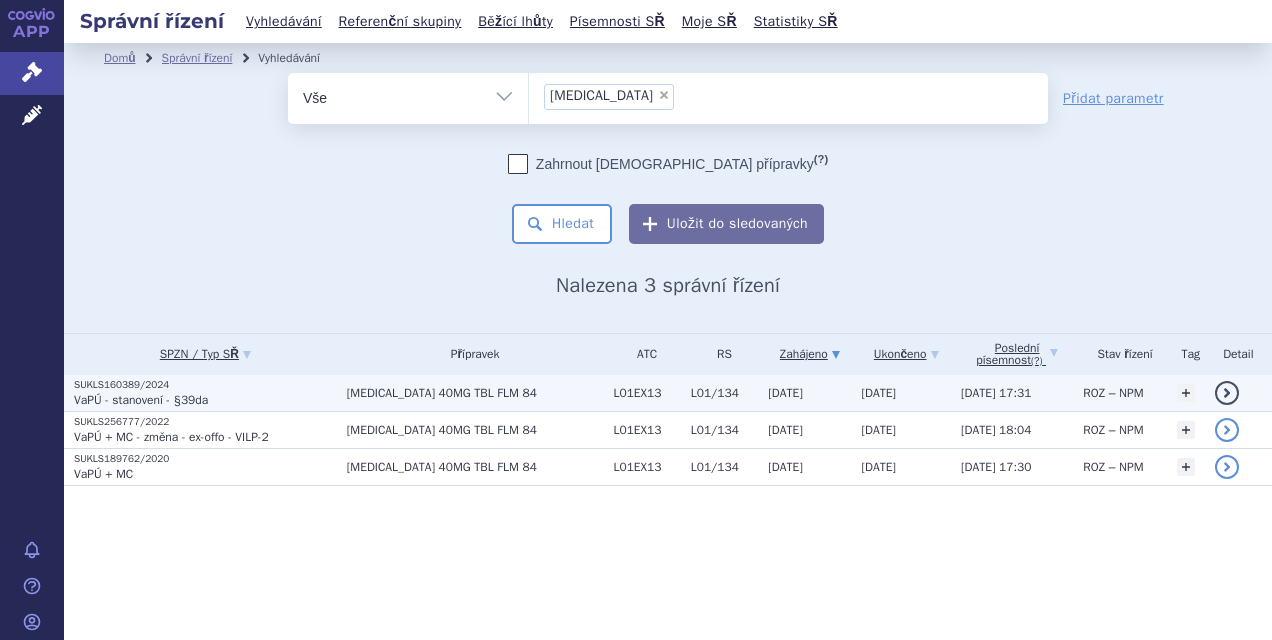 click on "SUKLS160389/2024" at bounding box center [205, 385] 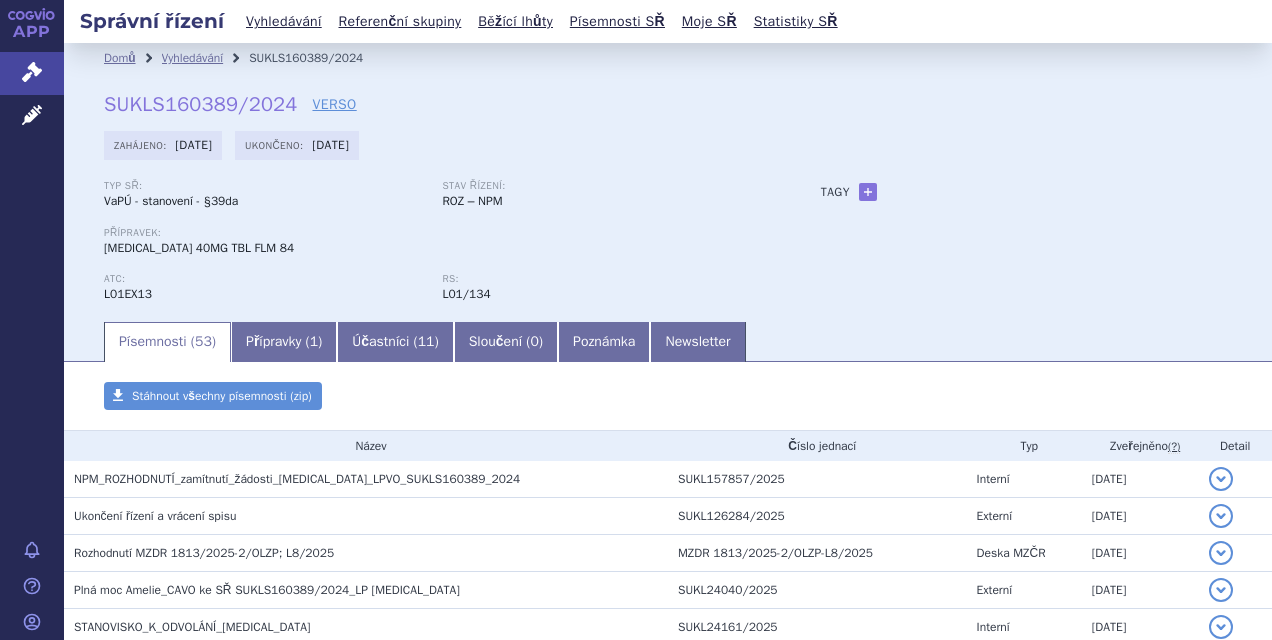 scroll, scrollTop: 0, scrollLeft: 0, axis: both 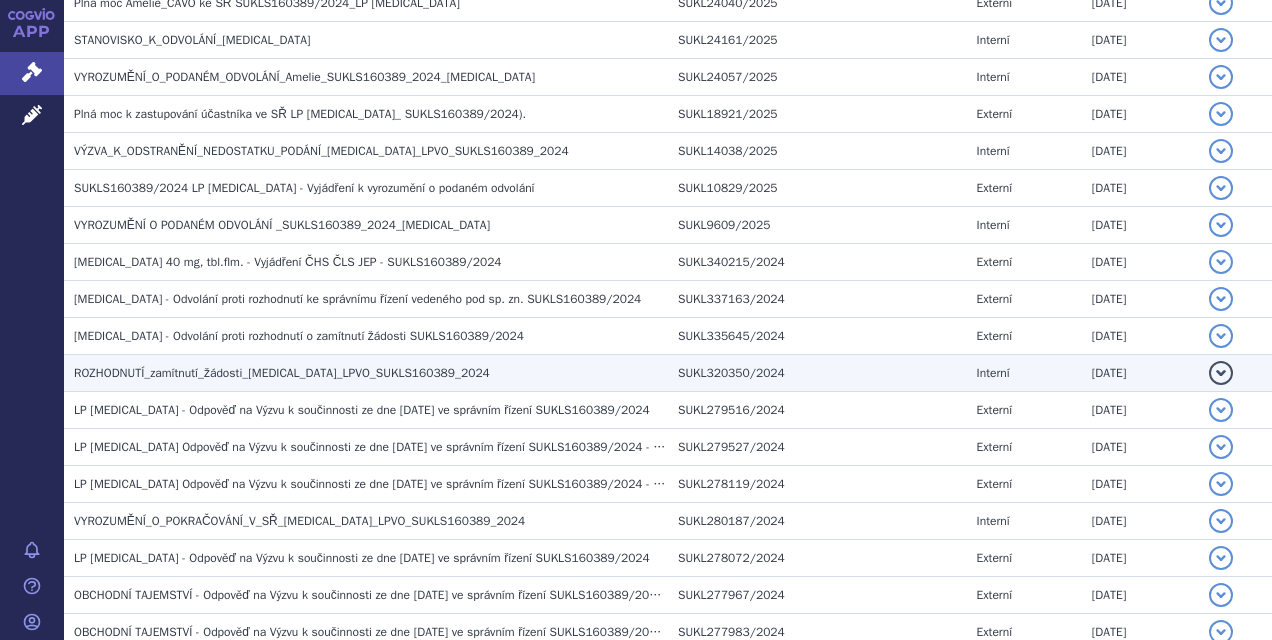 click on "ROZHODNUTÍ_zamítnutí_žádosti_[MEDICAL_DATA]_LPVO_SUKLS160389_2024" at bounding box center (282, 373) 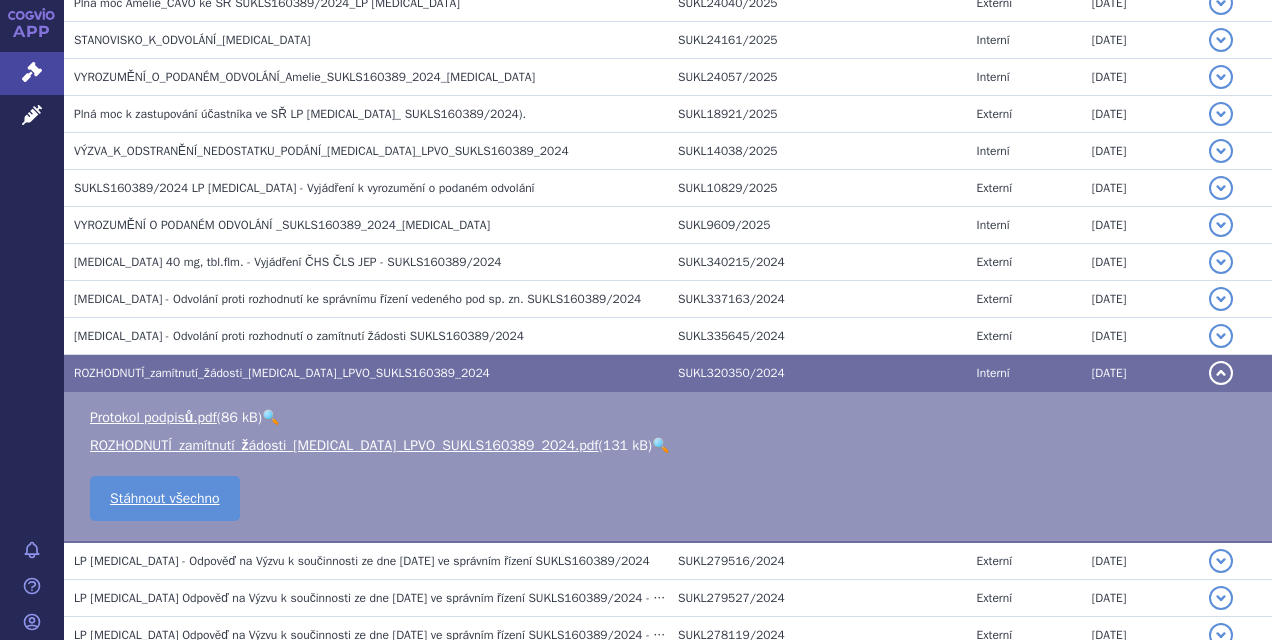 click on "🔍" at bounding box center [660, 445] 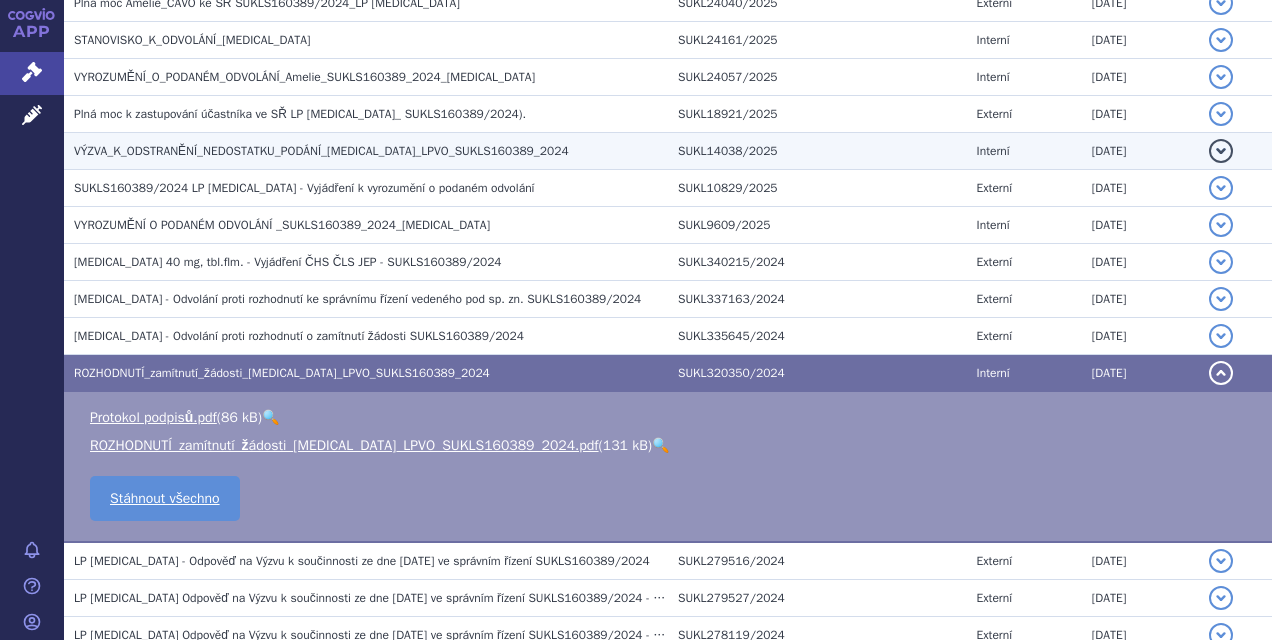 click on "VÝZVA_K_ODSTRANĚNÍ_NEDOSTATKU_PODÁNÍ_[MEDICAL_DATA]_LPVO_SUKLS160389_2024" at bounding box center [321, 151] 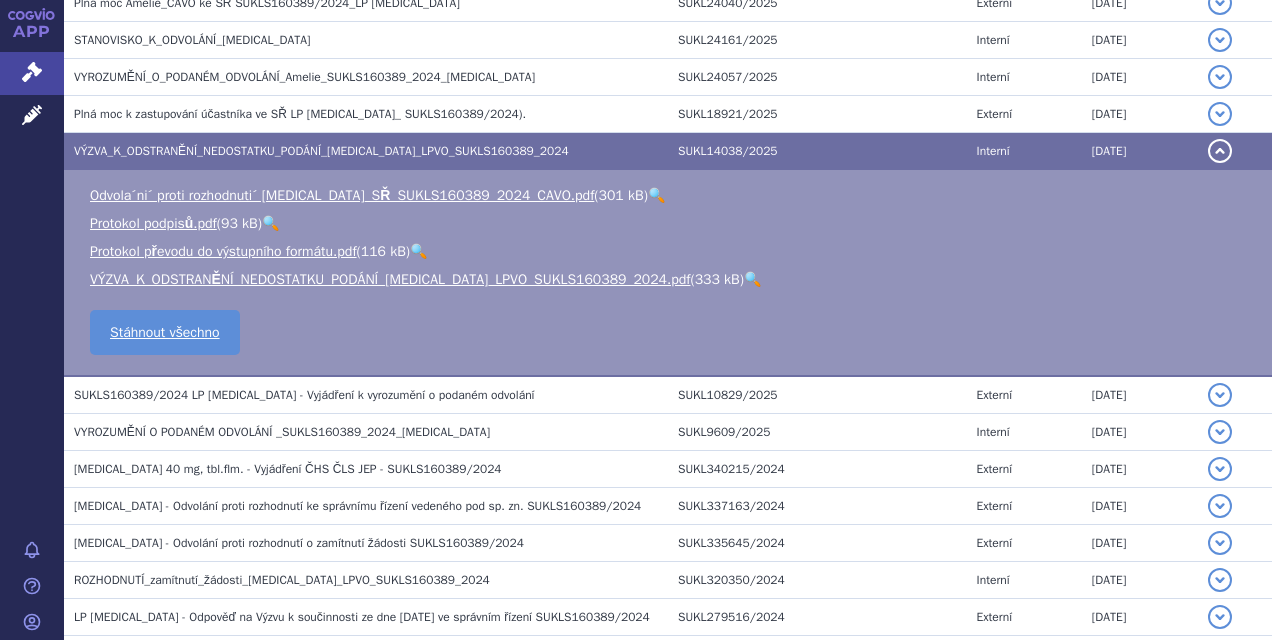 click on "🔍" at bounding box center [752, 279] 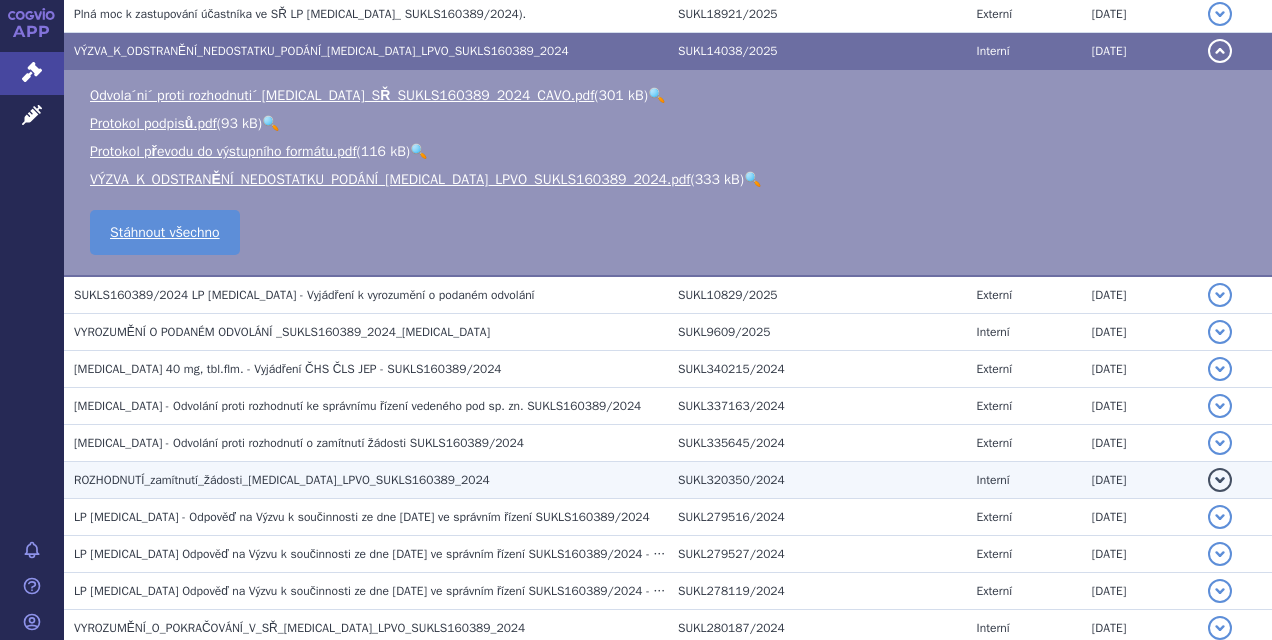 click on "ROZHODNUTÍ_zamítnutí_žádosti_[MEDICAL_DATA]_LPVO_SUKLS160389_2024" at bounding box center [366, 480] 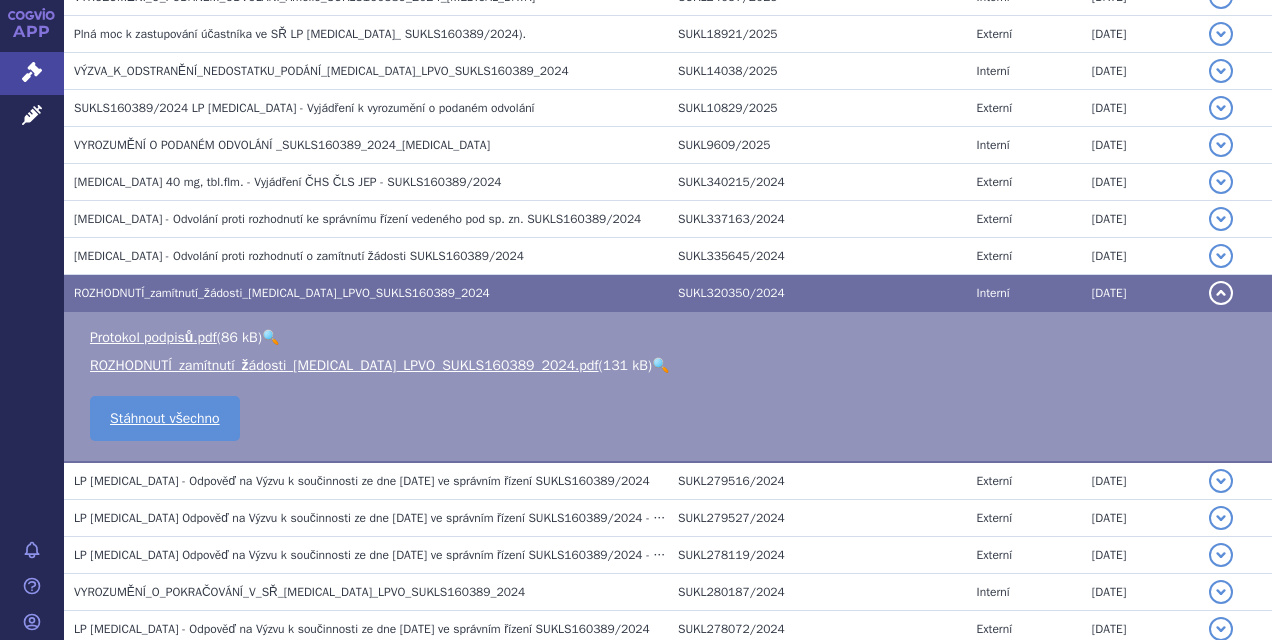 scroll, scrollTop: 687, scrollLeft: 0, axis: vertical 